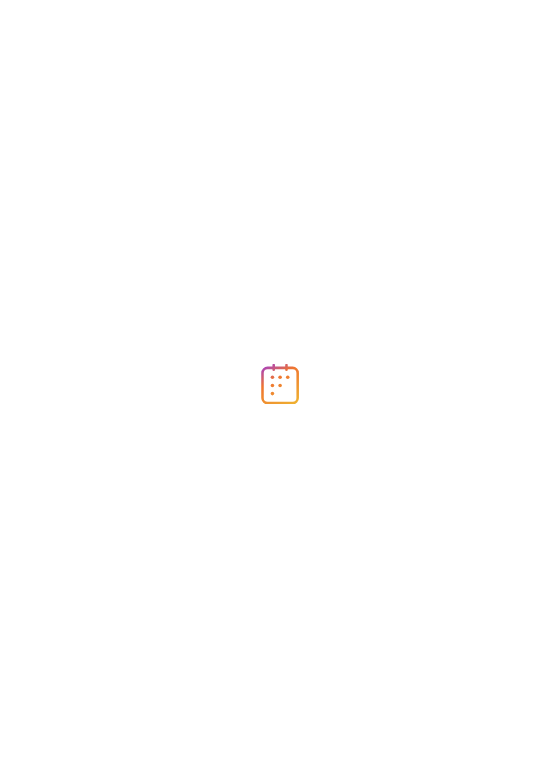 scroll, scrollTop: 0, scrollLeft: 0, axis: both 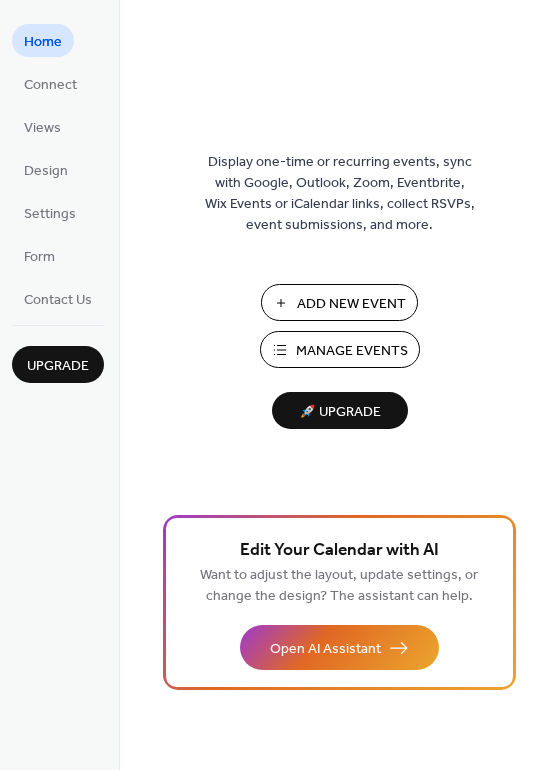 click on "Add New Event" at bounding box center [351, 304] 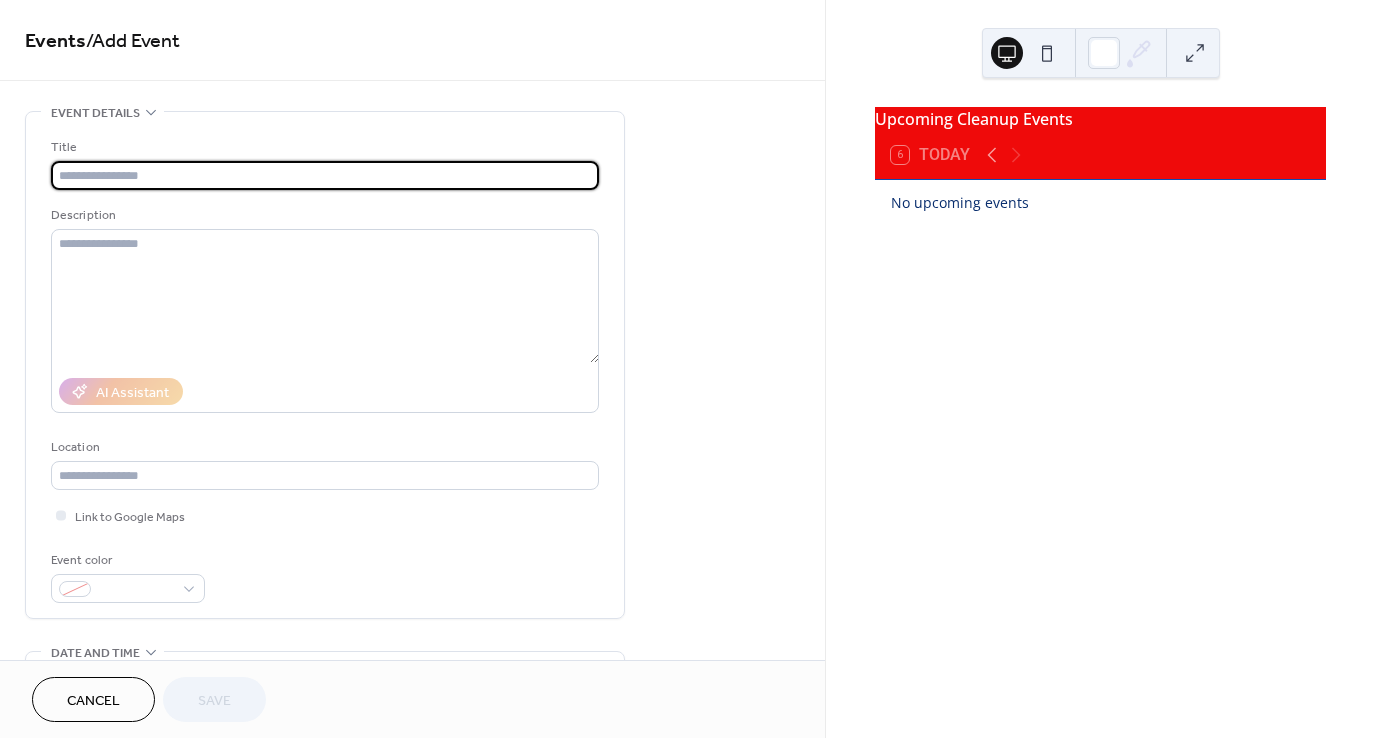 scroll, scrollTop: 0, scrollLeft: 0, axis: both 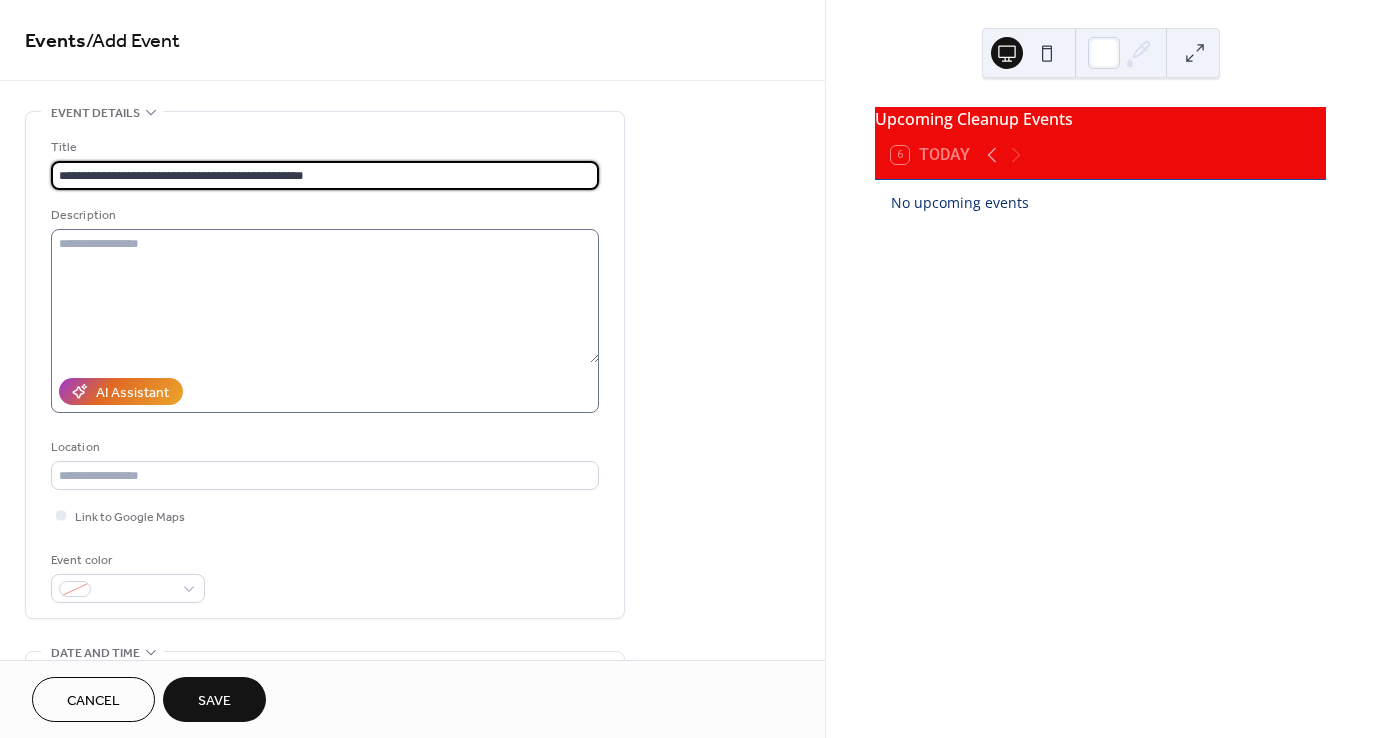 type on "**********" 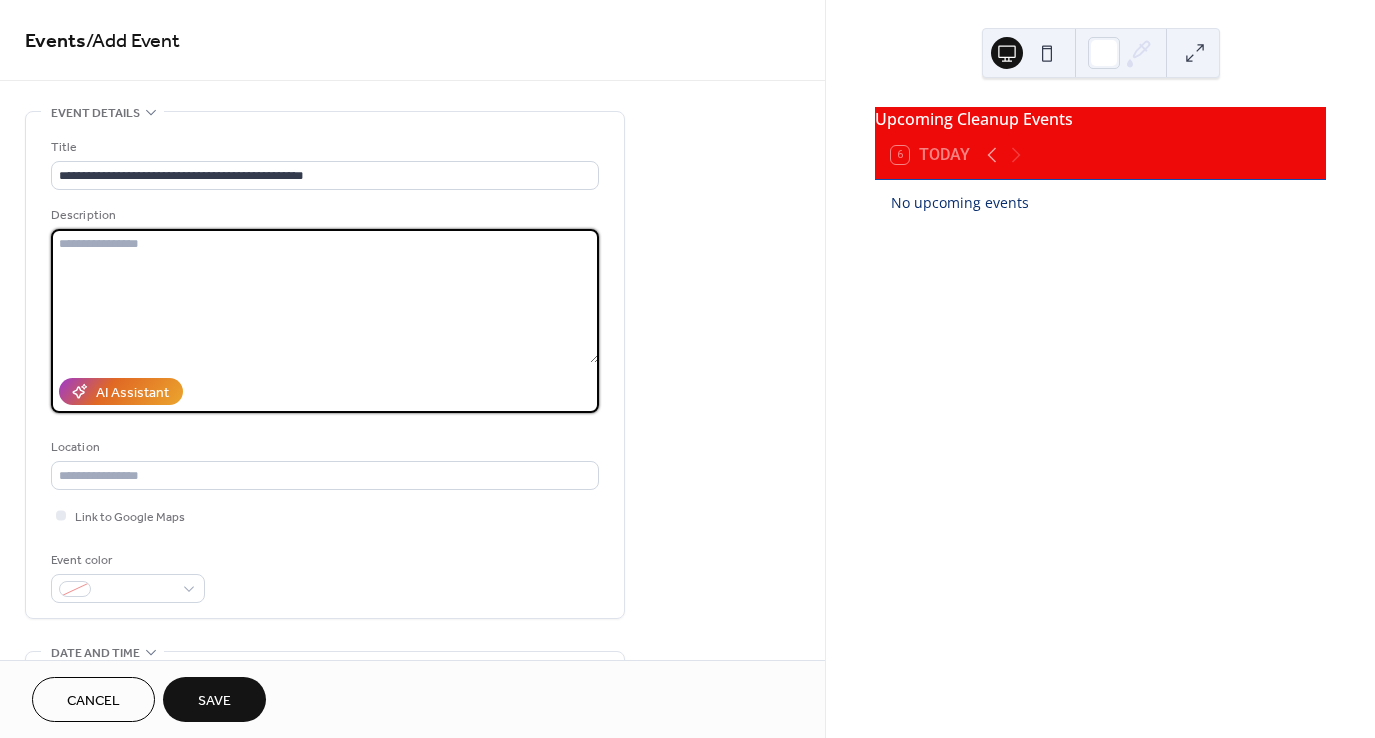 click at bounding box center [325, 296] 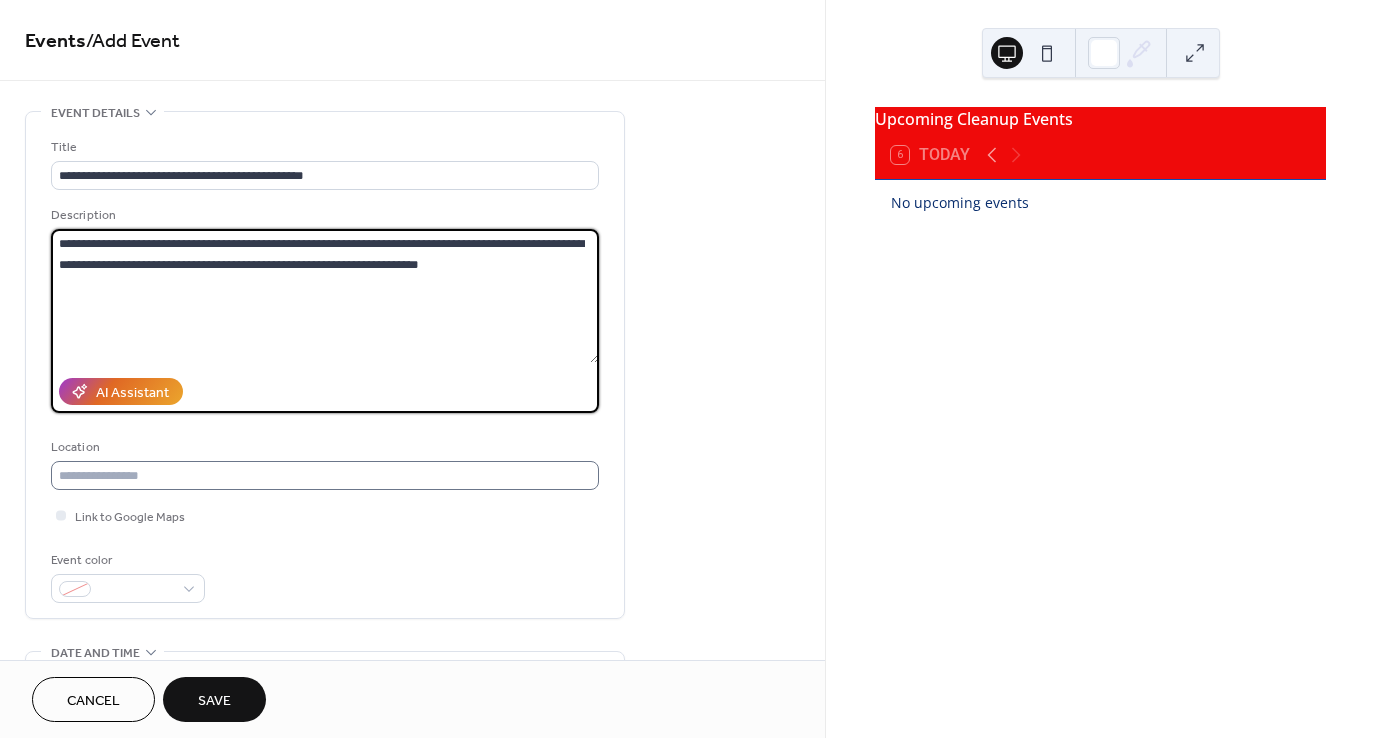 type on "**********" 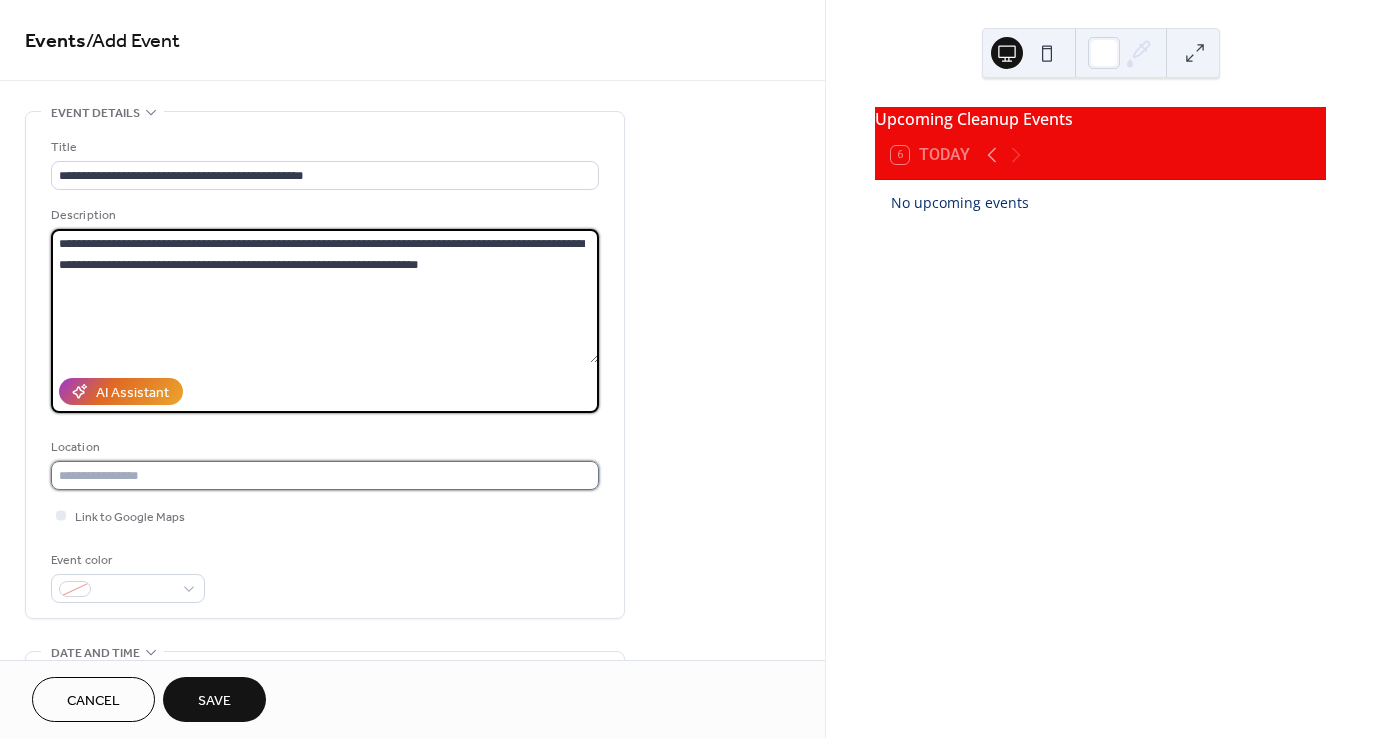 click at bounding box center (325, 475) 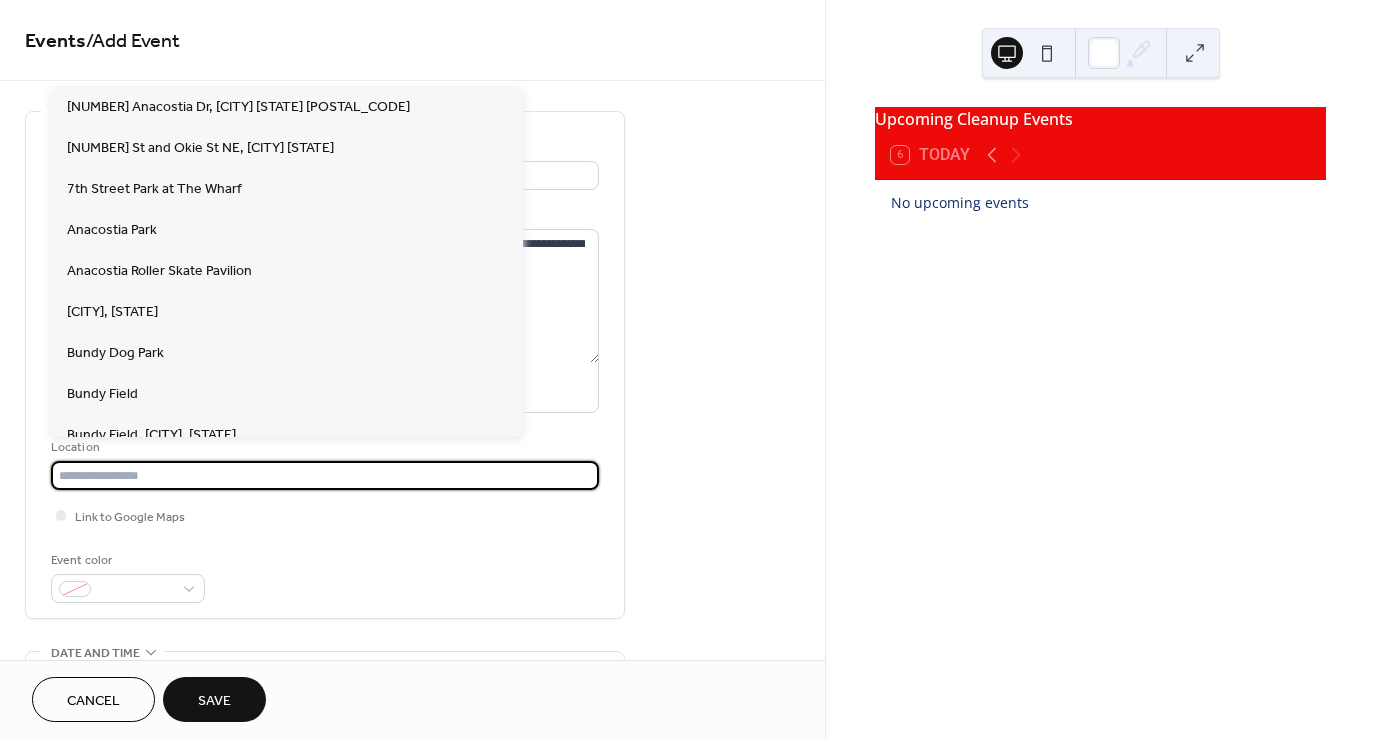 click at bounding box center [325, 475] 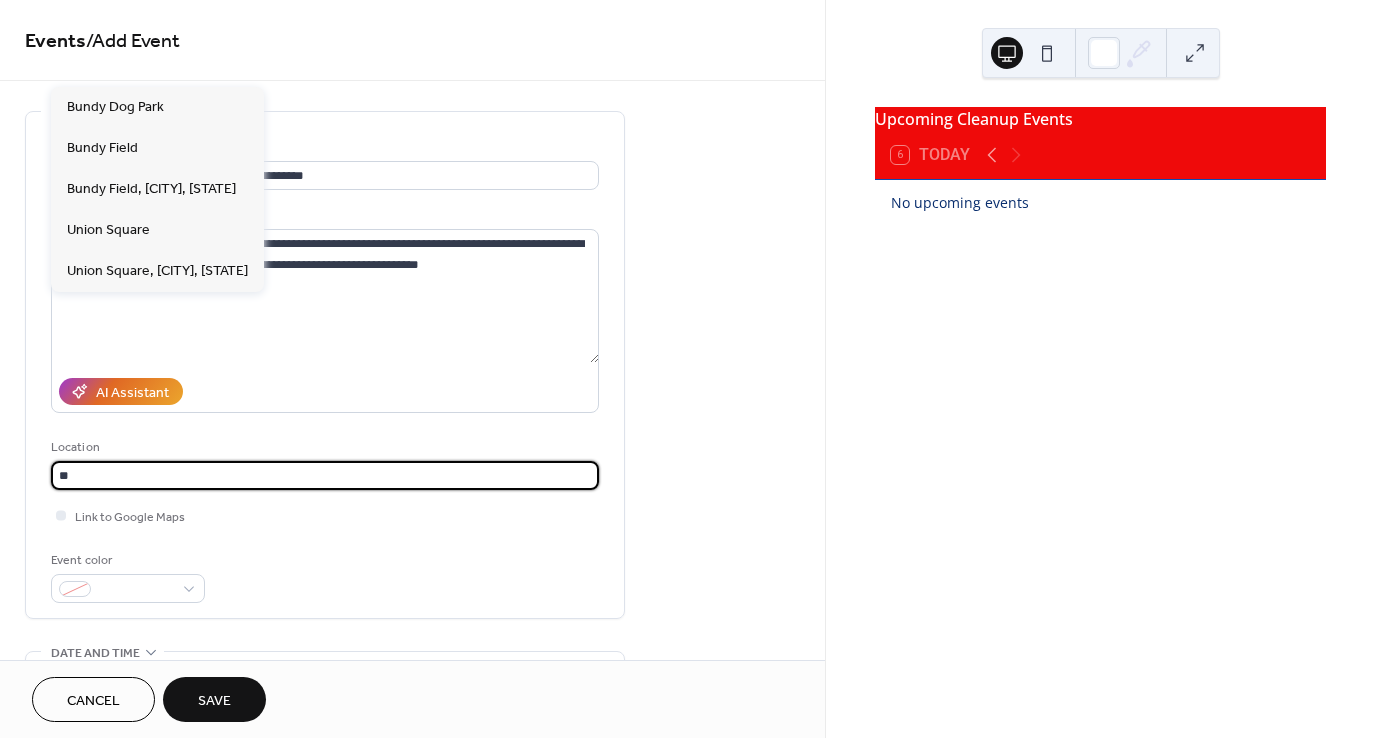 type on "*" 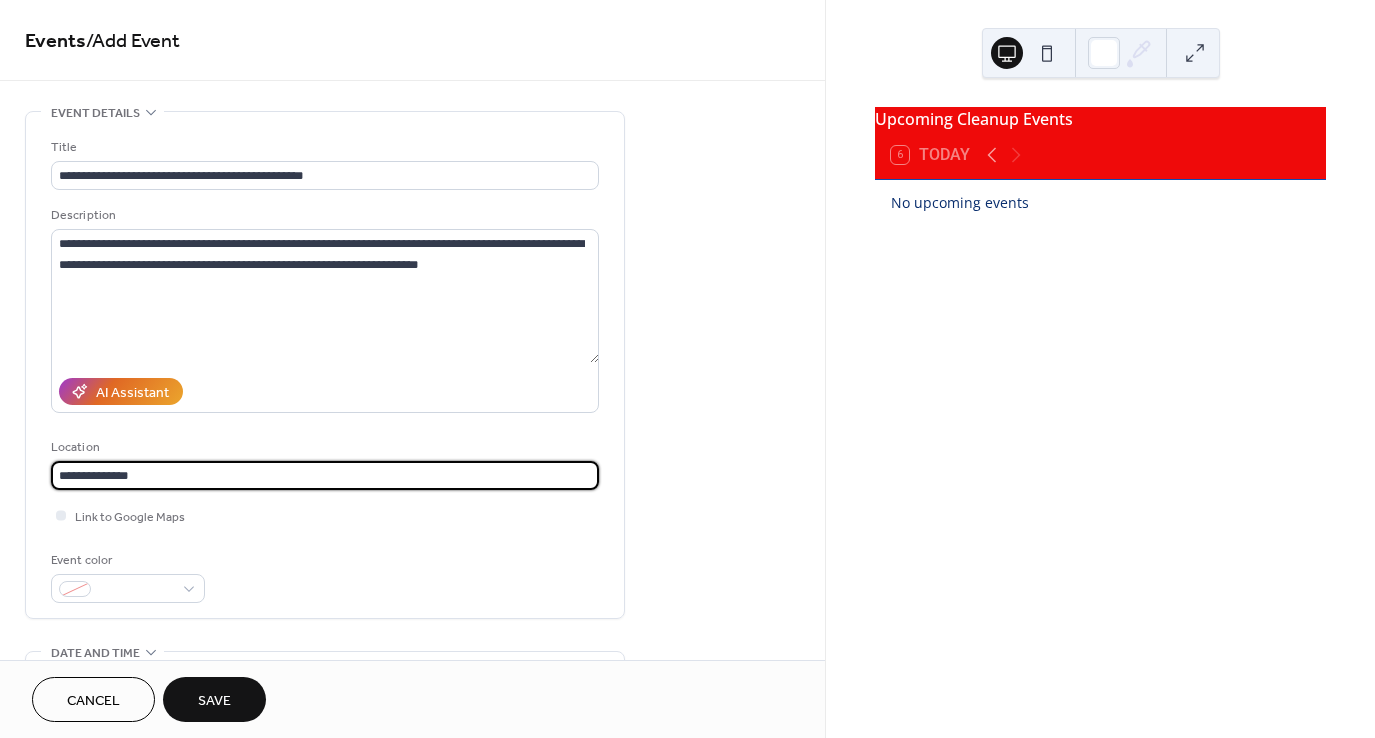 click on "**********" at bounding box center (325, 475) 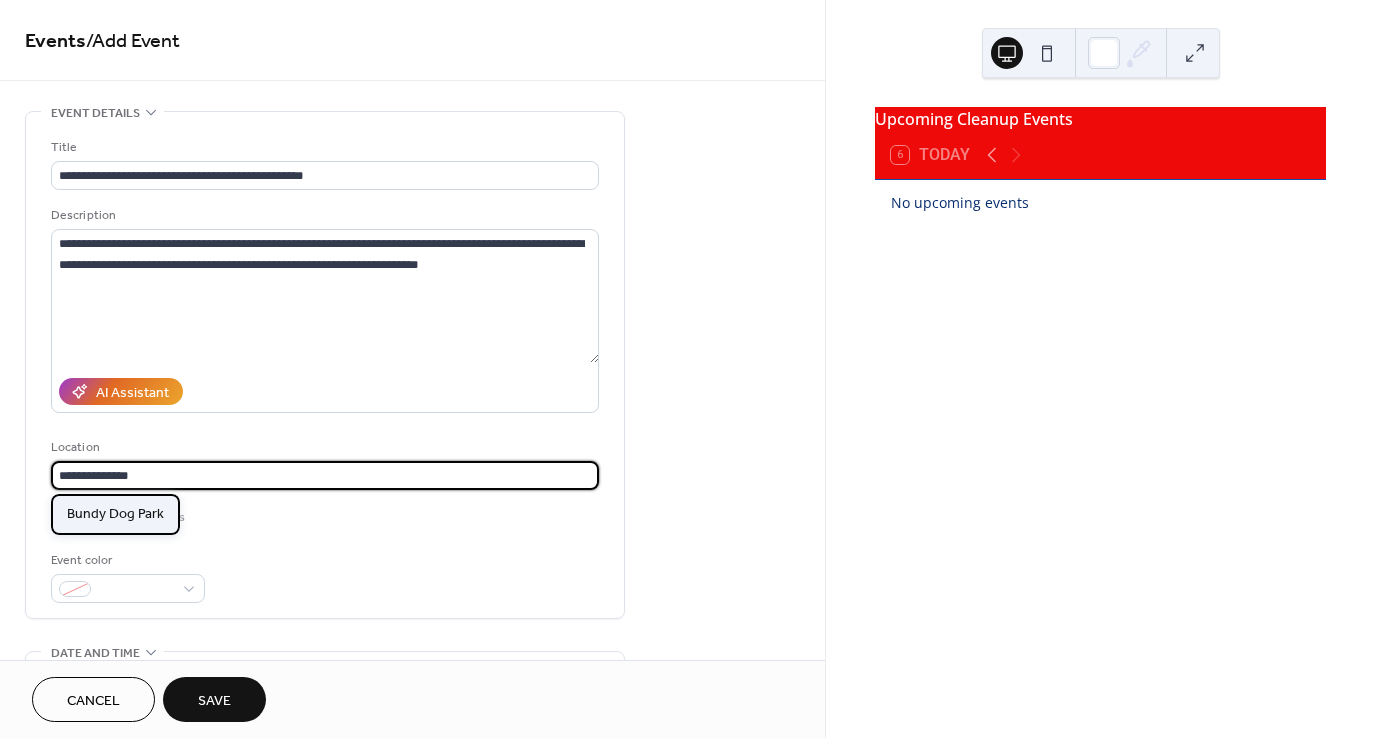 click on "Bundy Dog Park" at bounding box center (115, 513) 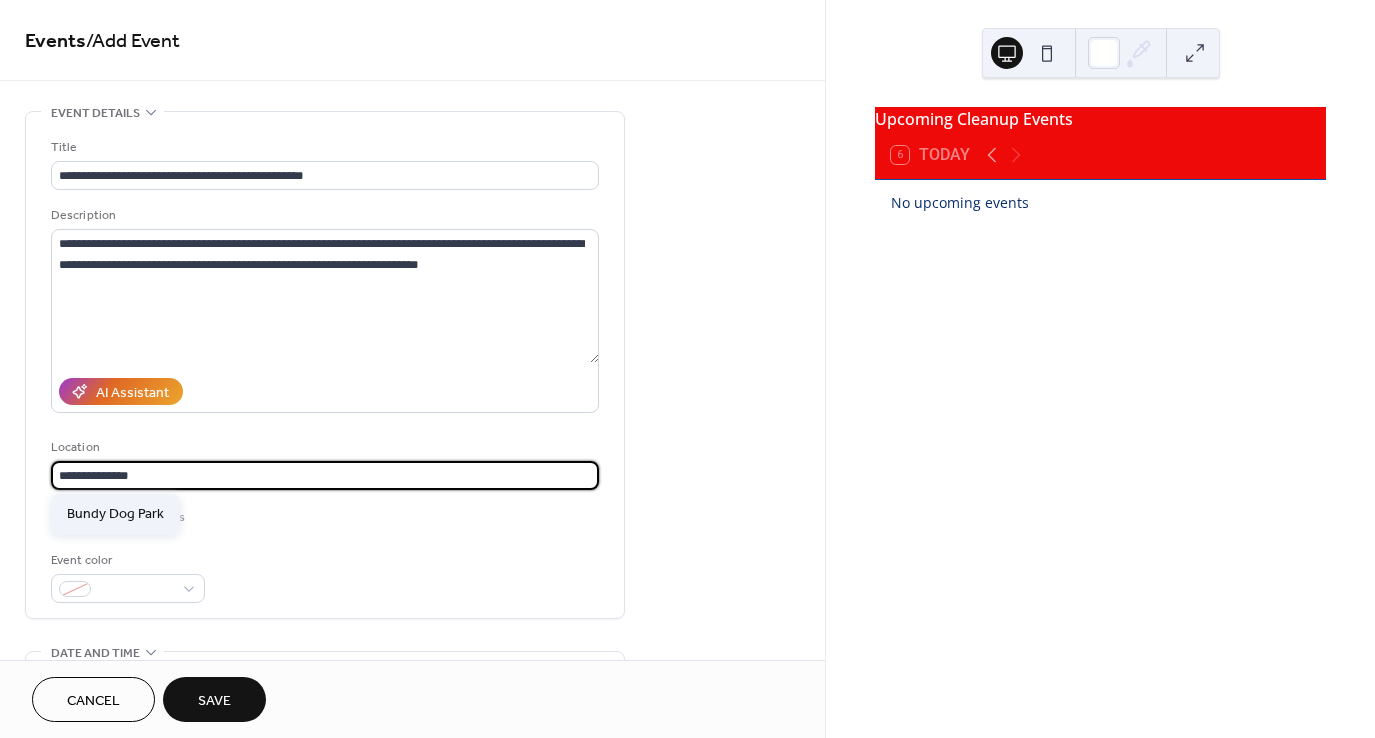 type on "**********" 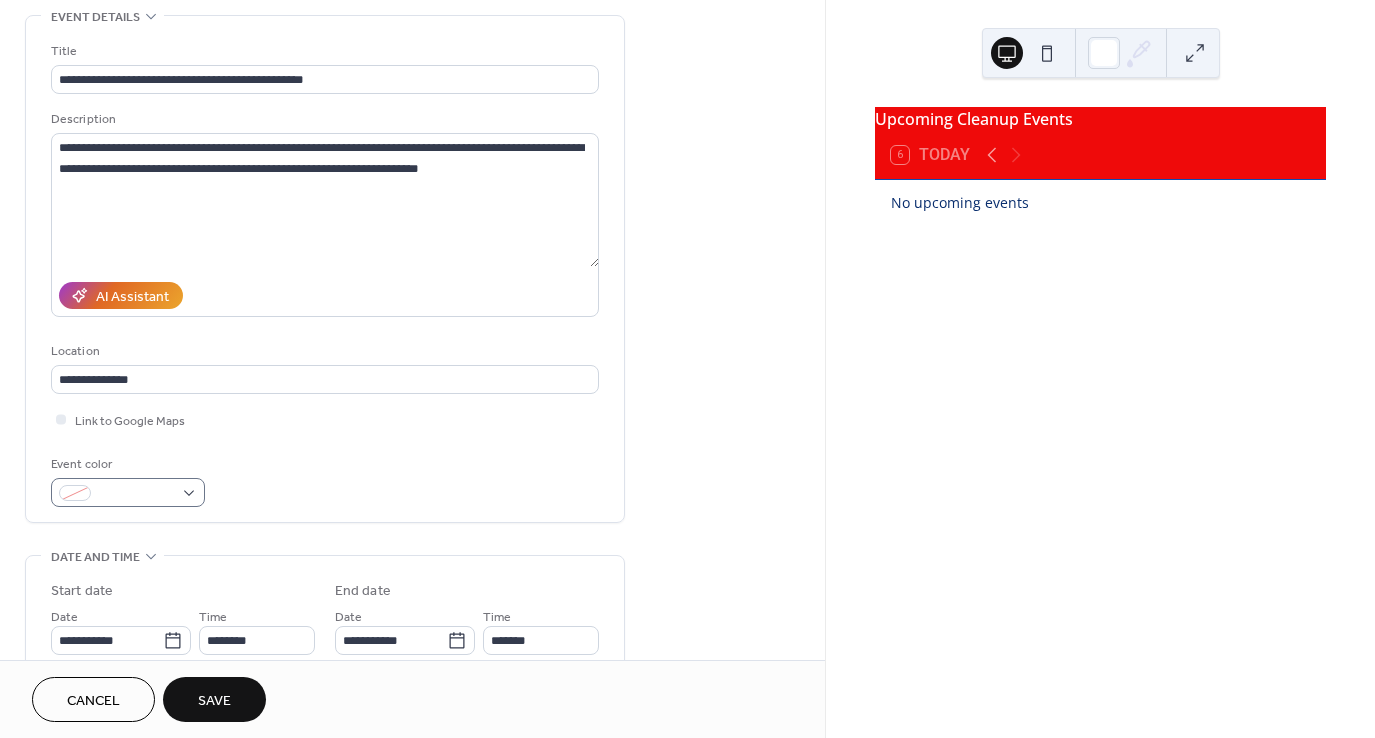 scroll, scrollTop: 100, scrollLeft: 0, axis: vertical 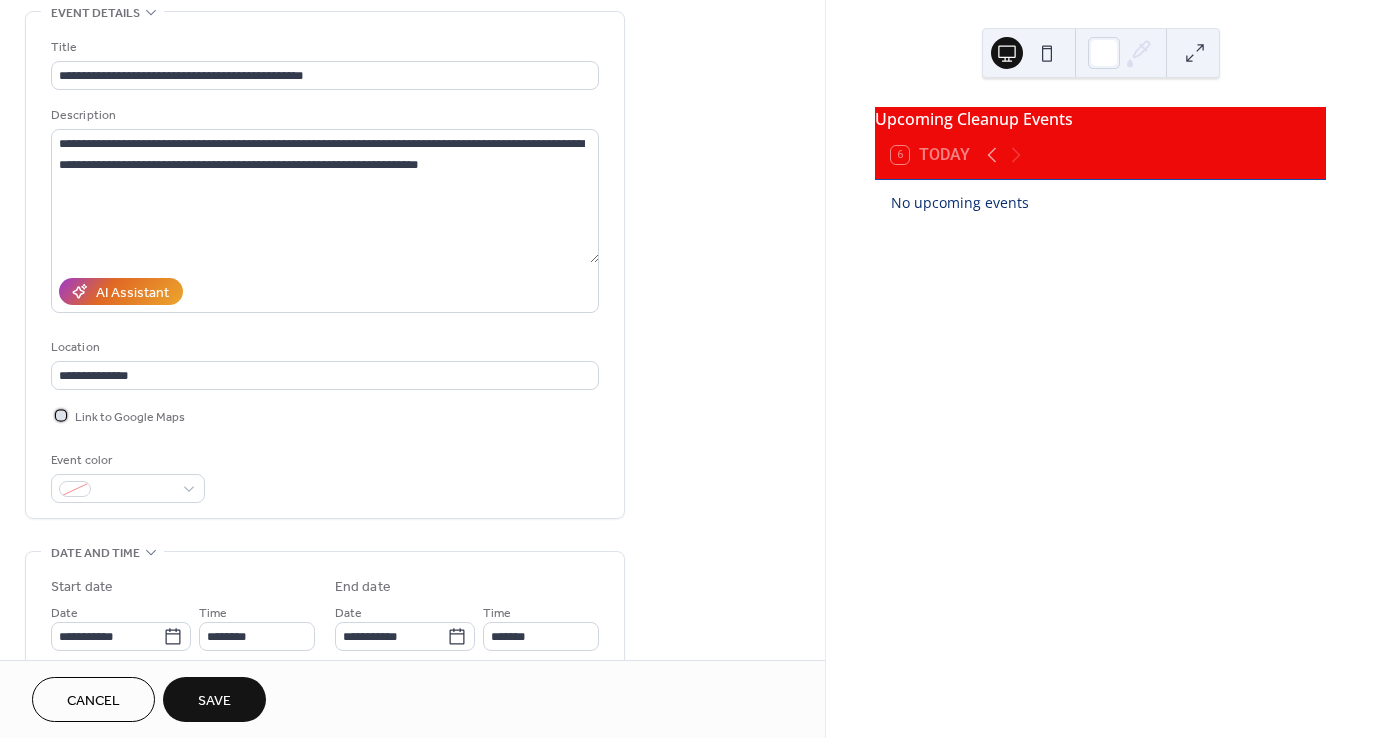 click at bounding box center [61, 415] 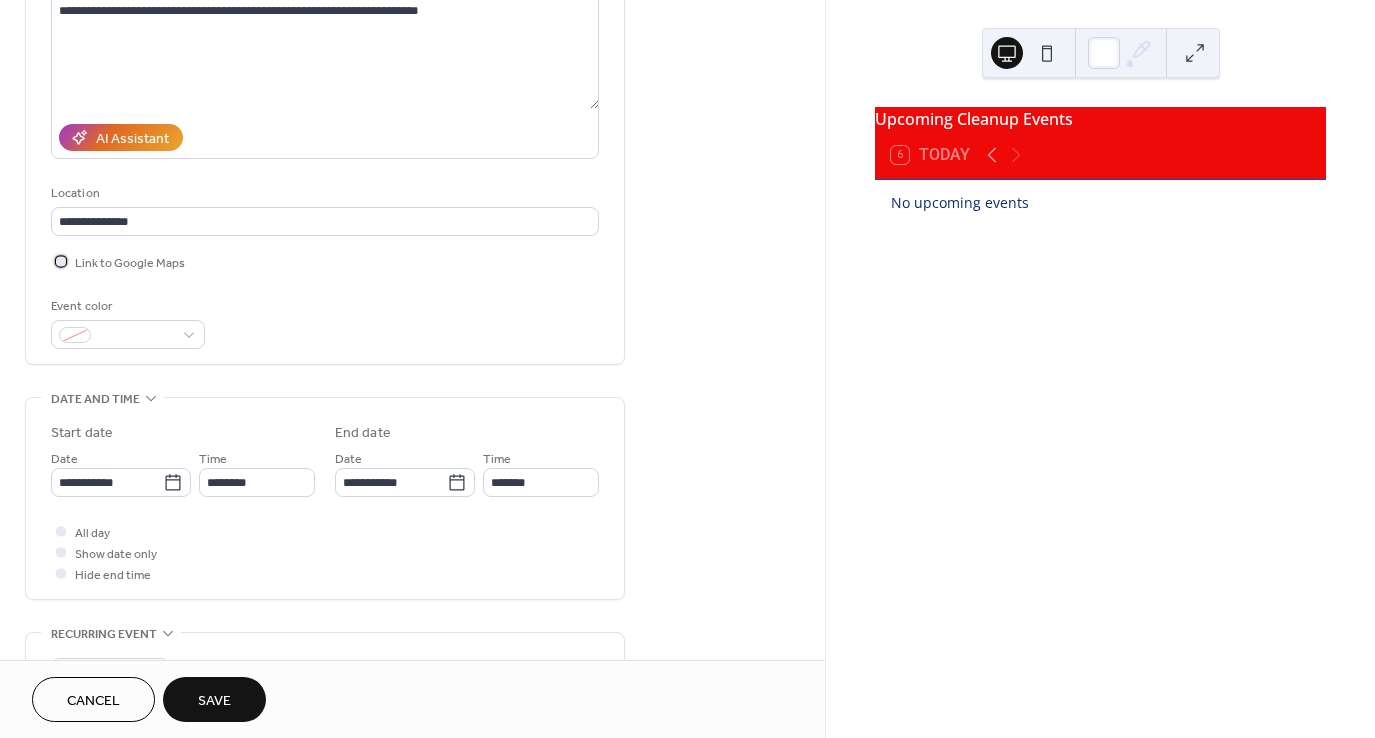 scroll, scrollTop: 400, scrollLeft: 0, axis: vertical 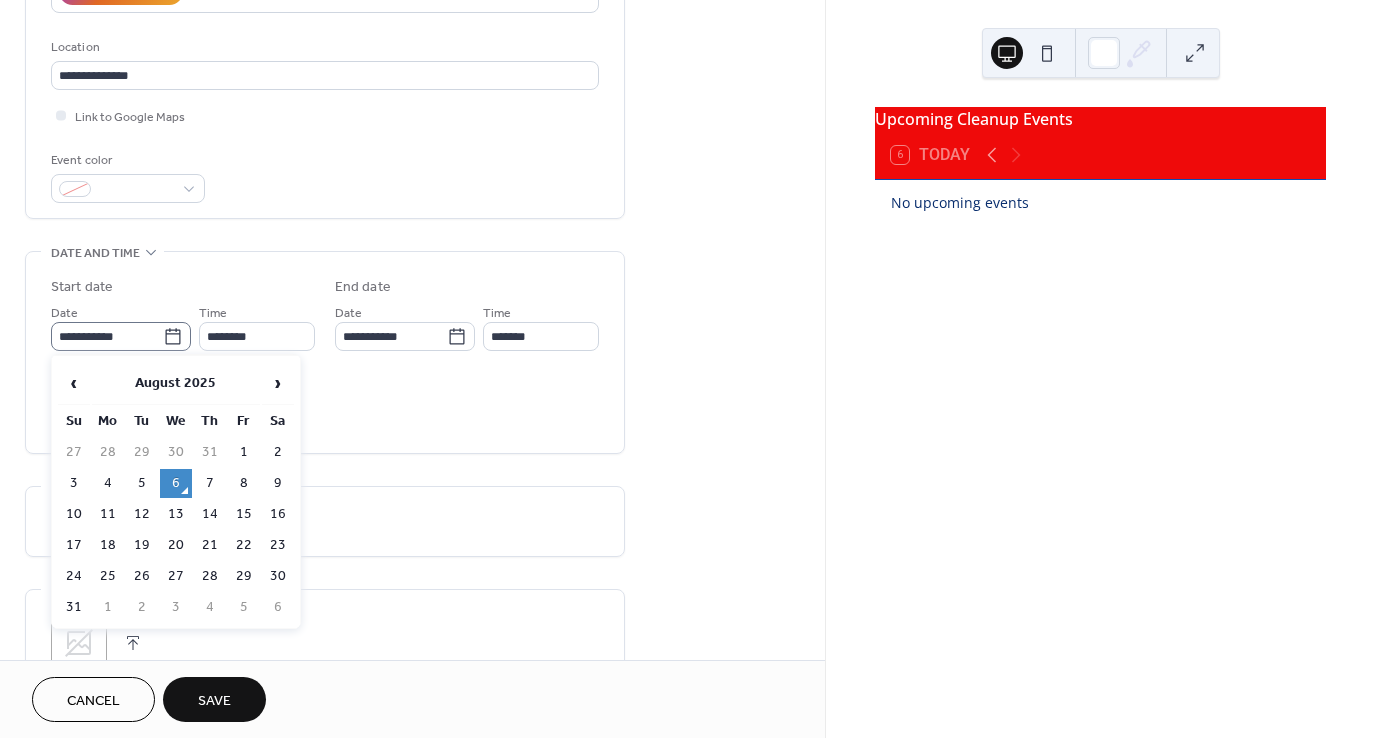 click 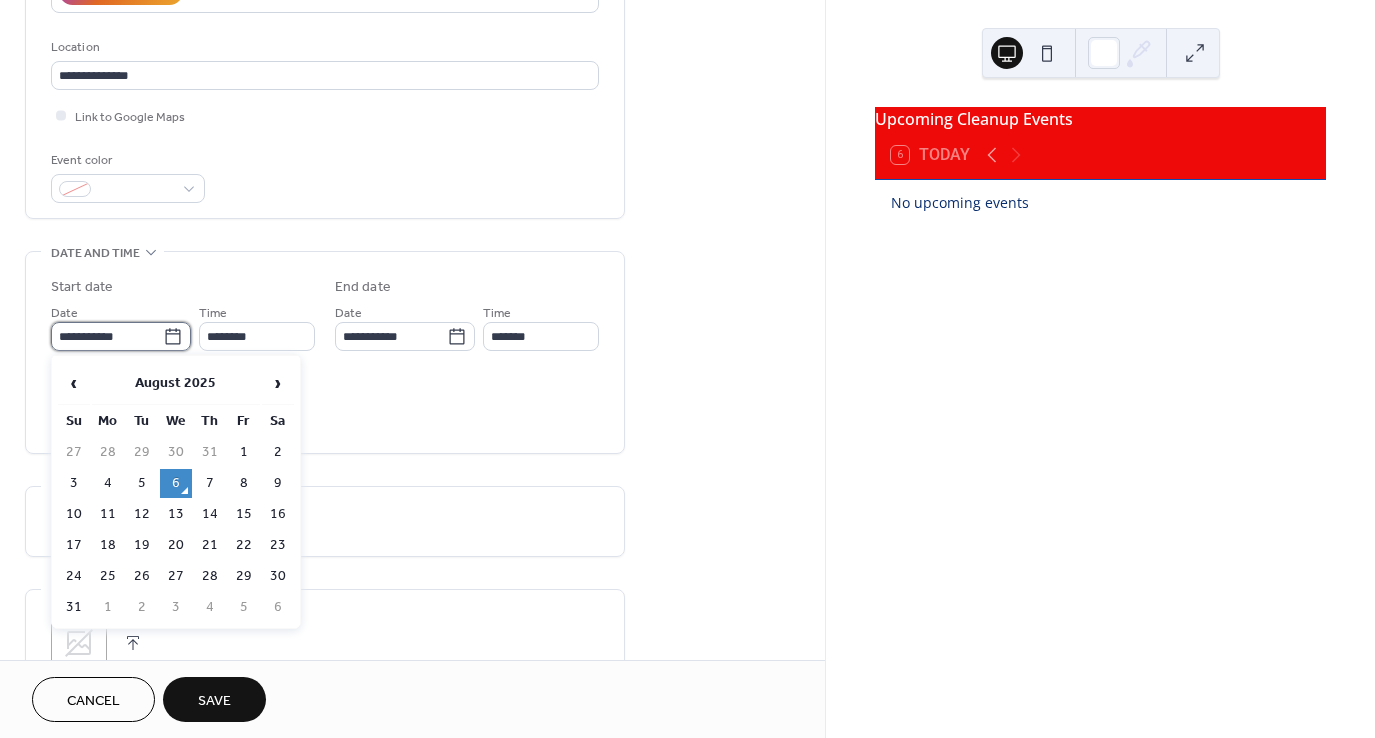 click on "**********" at bounding box center [107, 336] 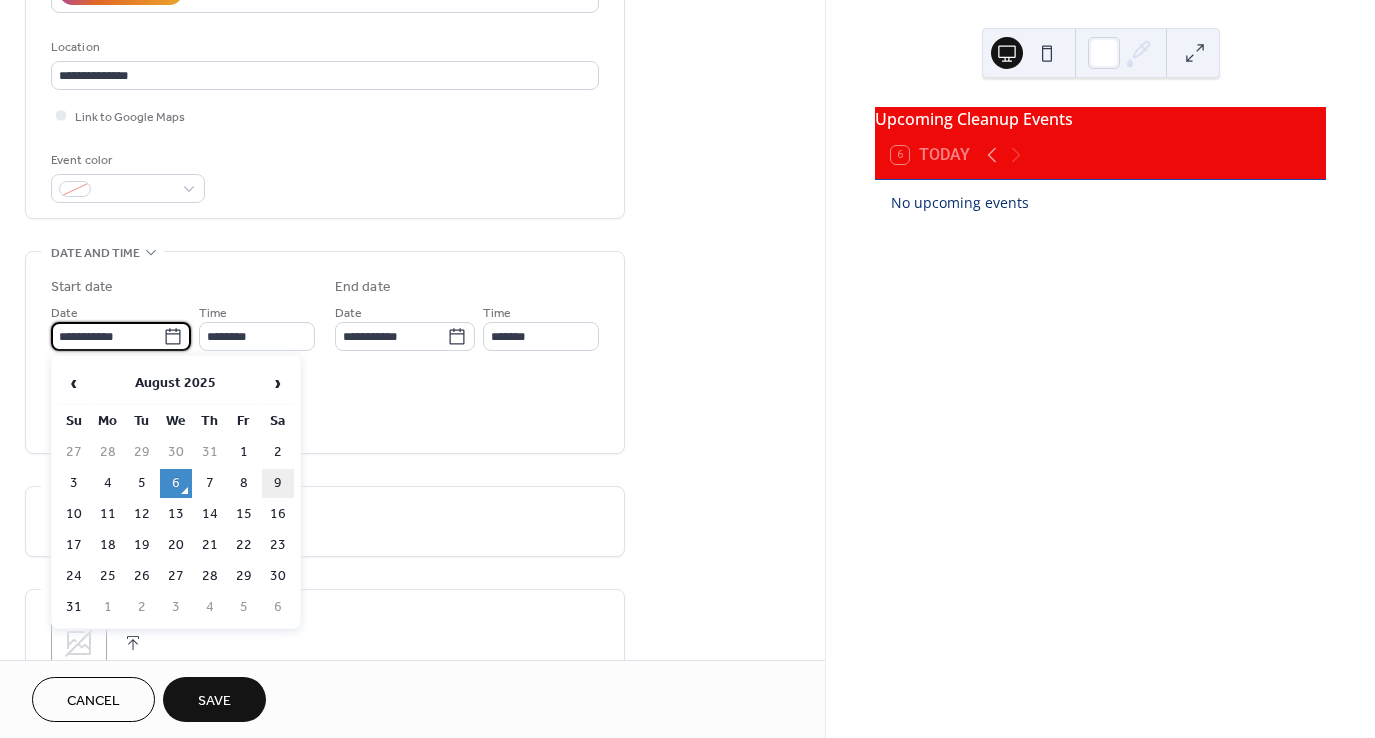click on "9" at bounding box center [278, 483] 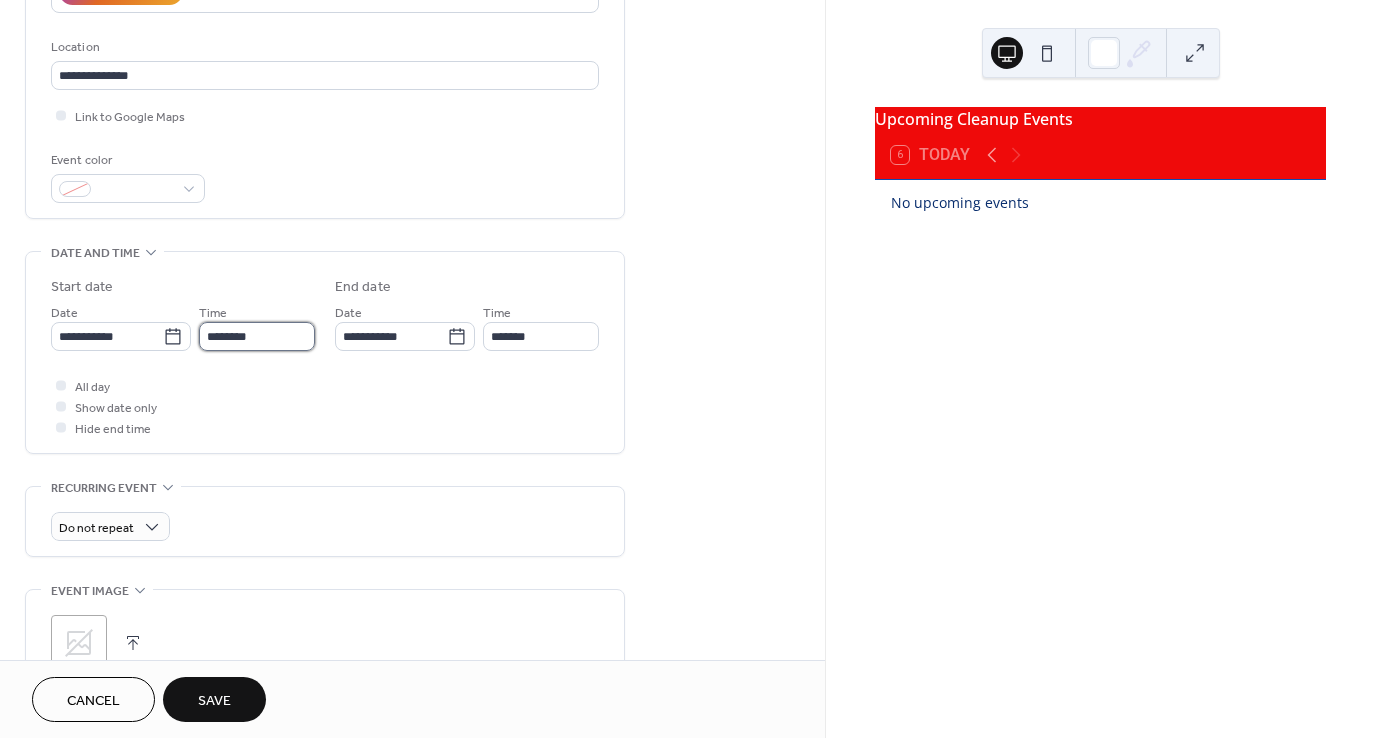 click on "********" at bounding box center [257, 336] 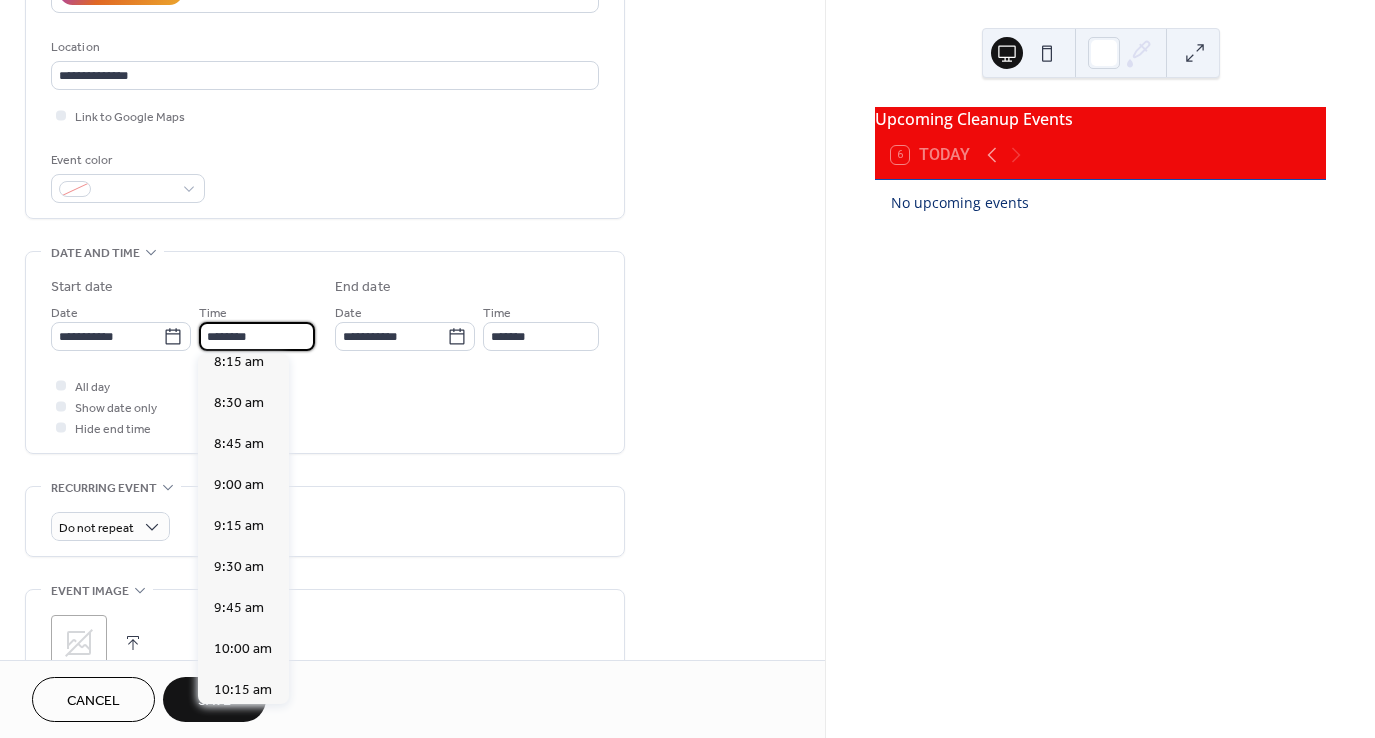 scroll, scrollTop: 1368, scrollLeft: 0, axis: vertical 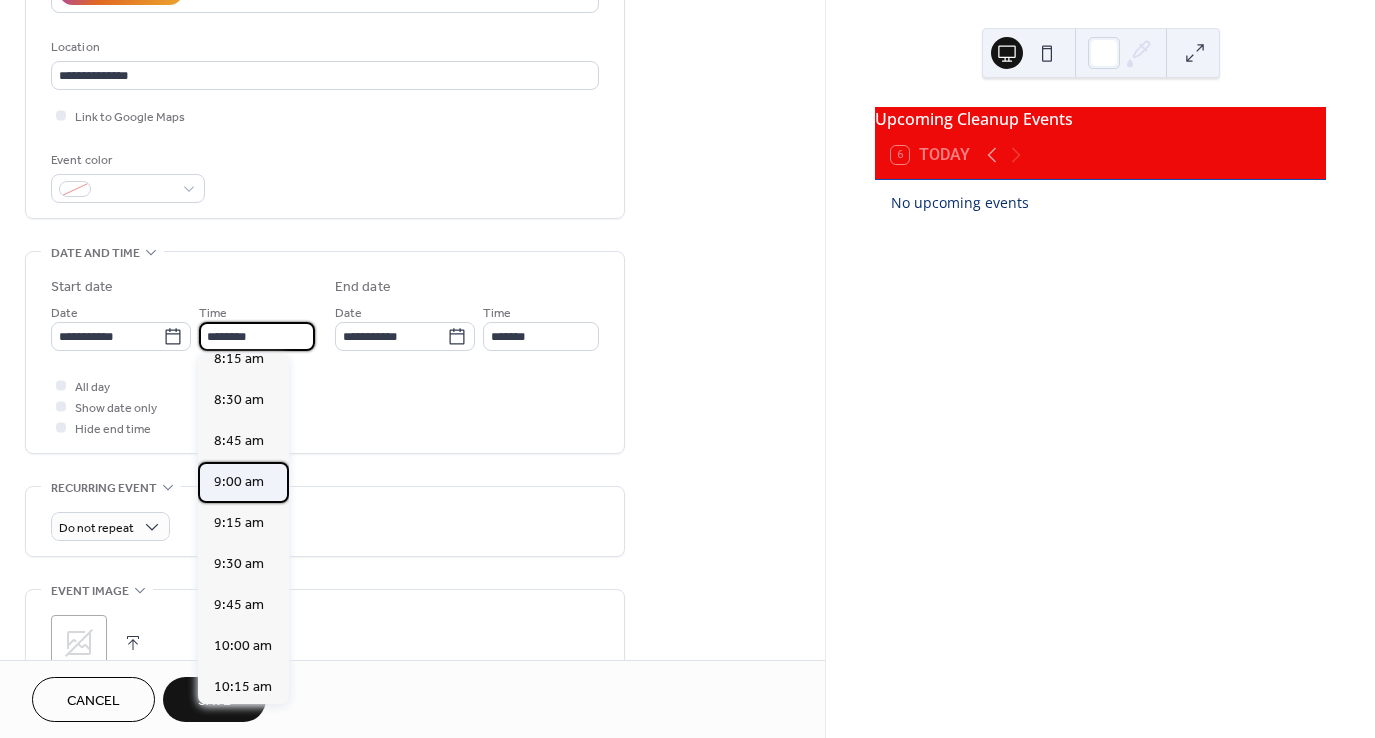 click on "9:00 am" at bounding box center [239, 482] 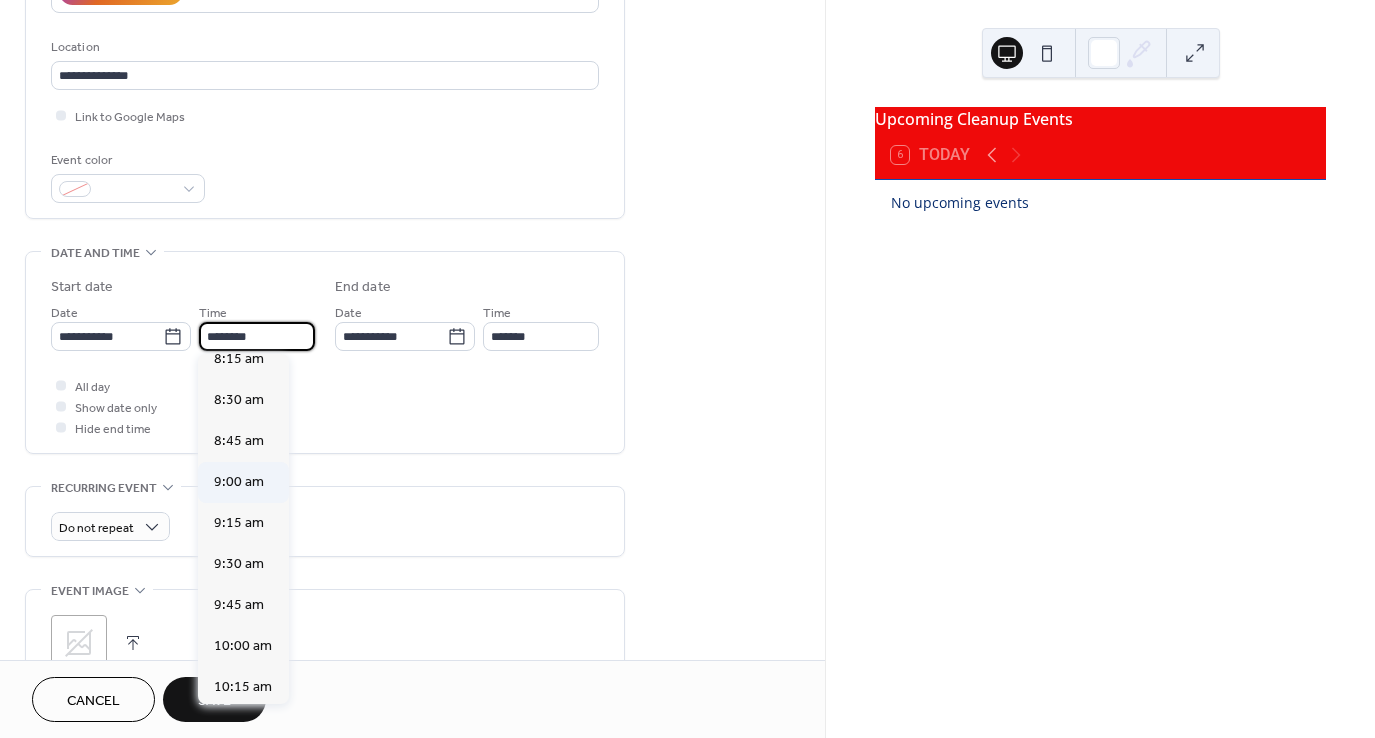 type on "*******" 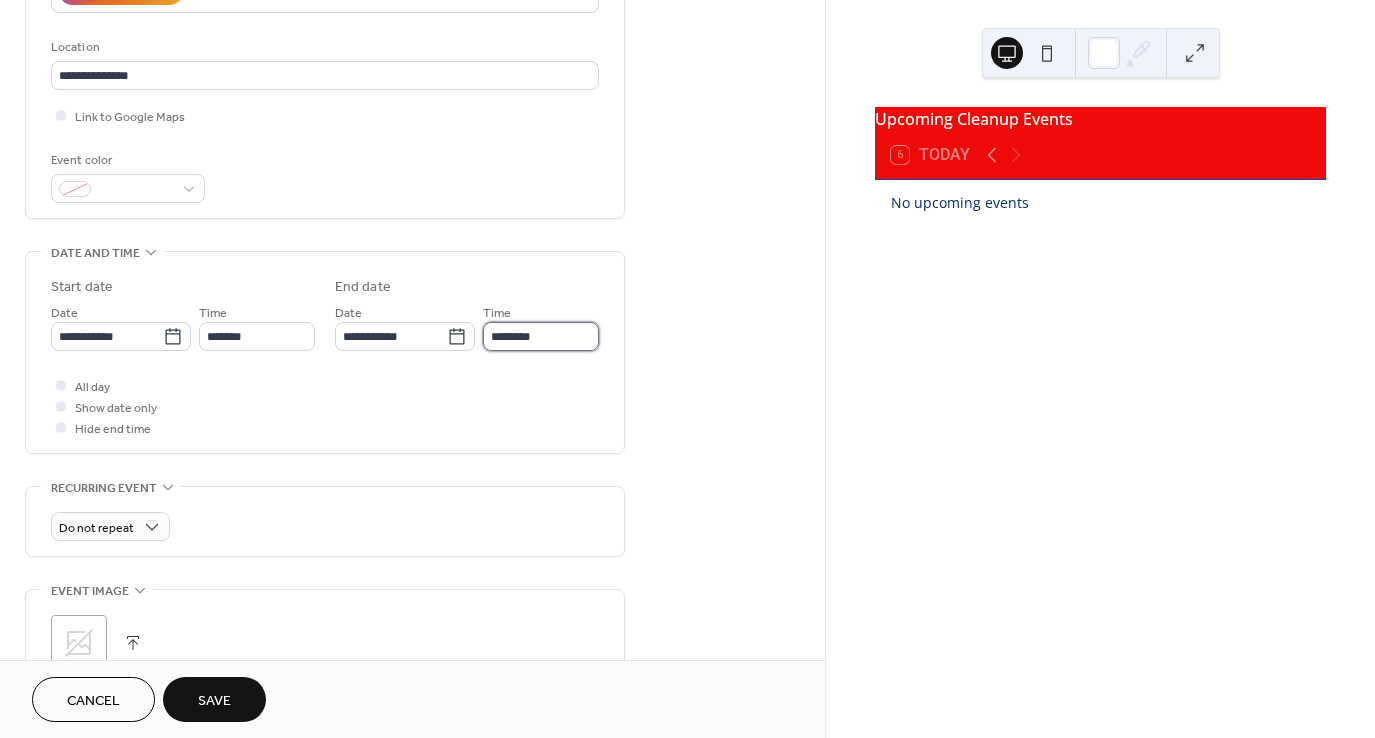 click on "********" at bounding box center [541, 336] 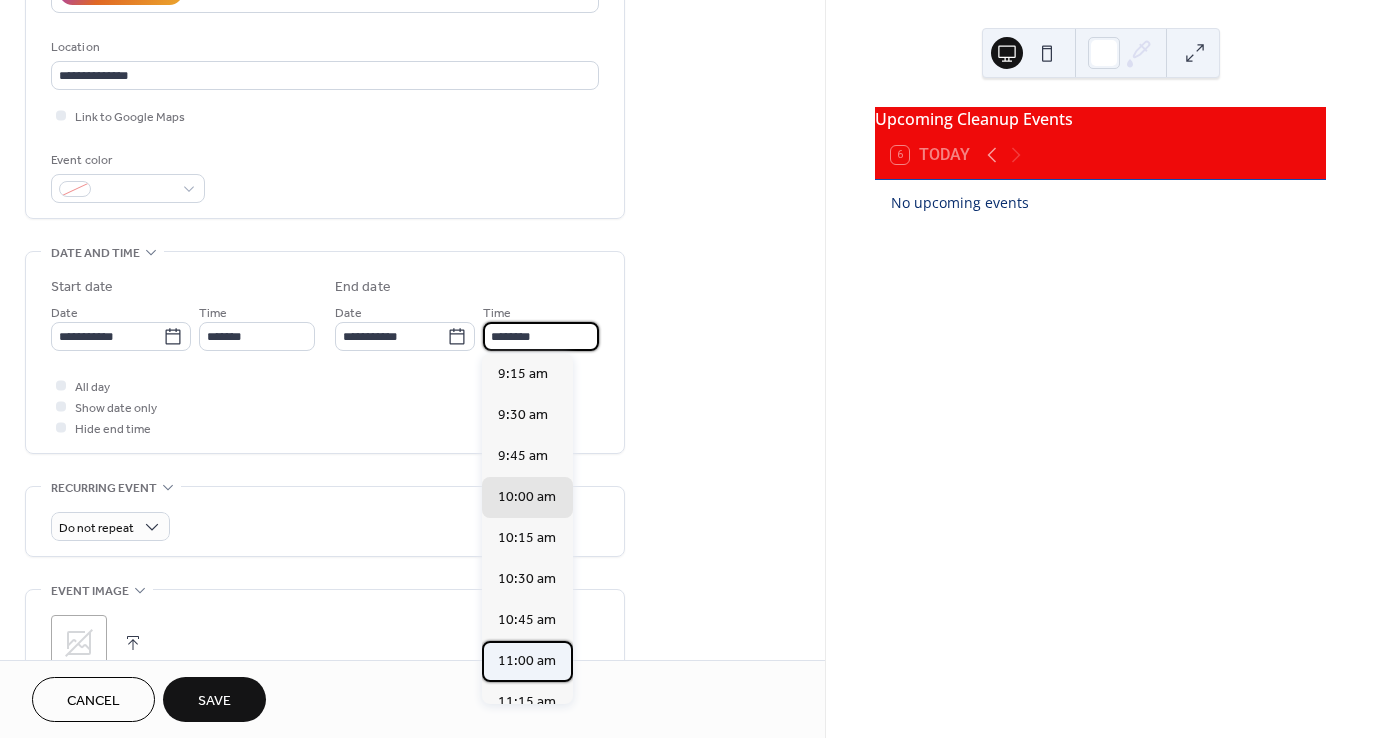 click on "11:00 am" at bounding box center (527, 661) 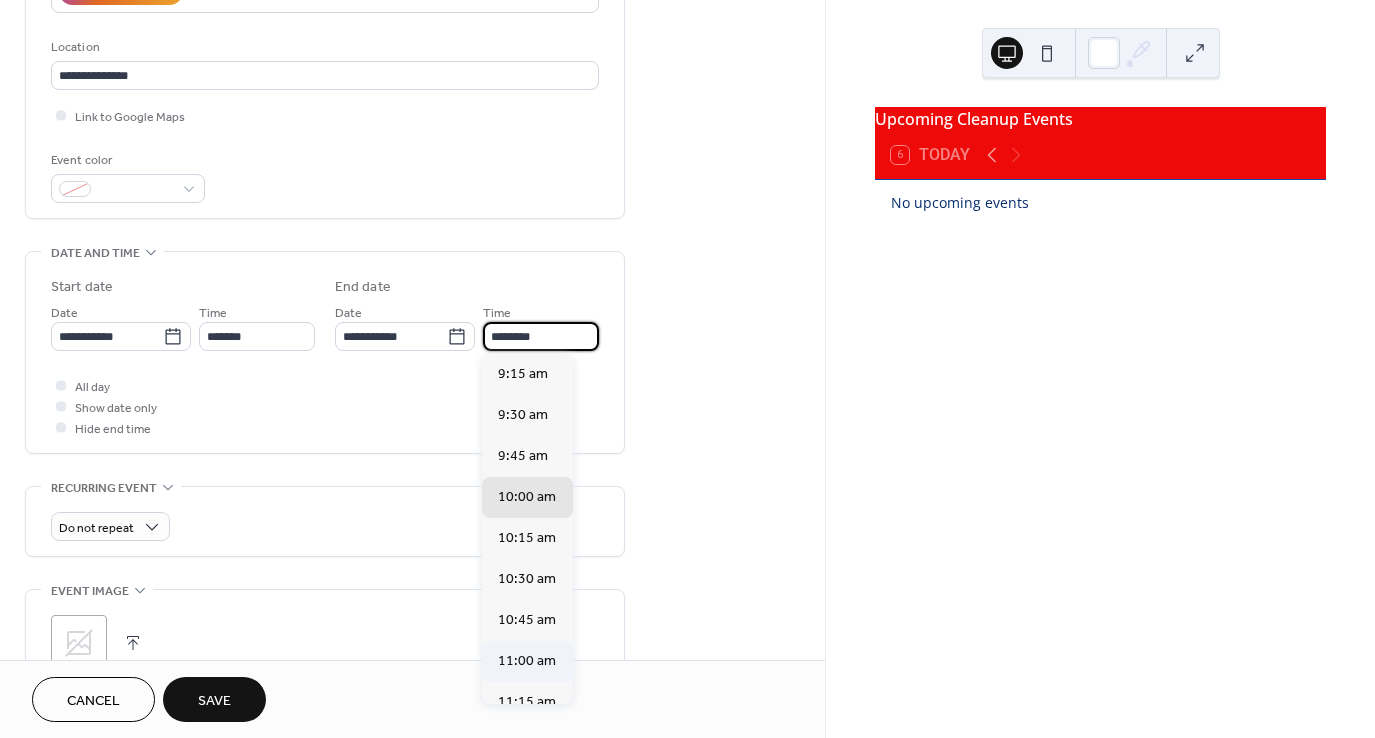 type on "********" 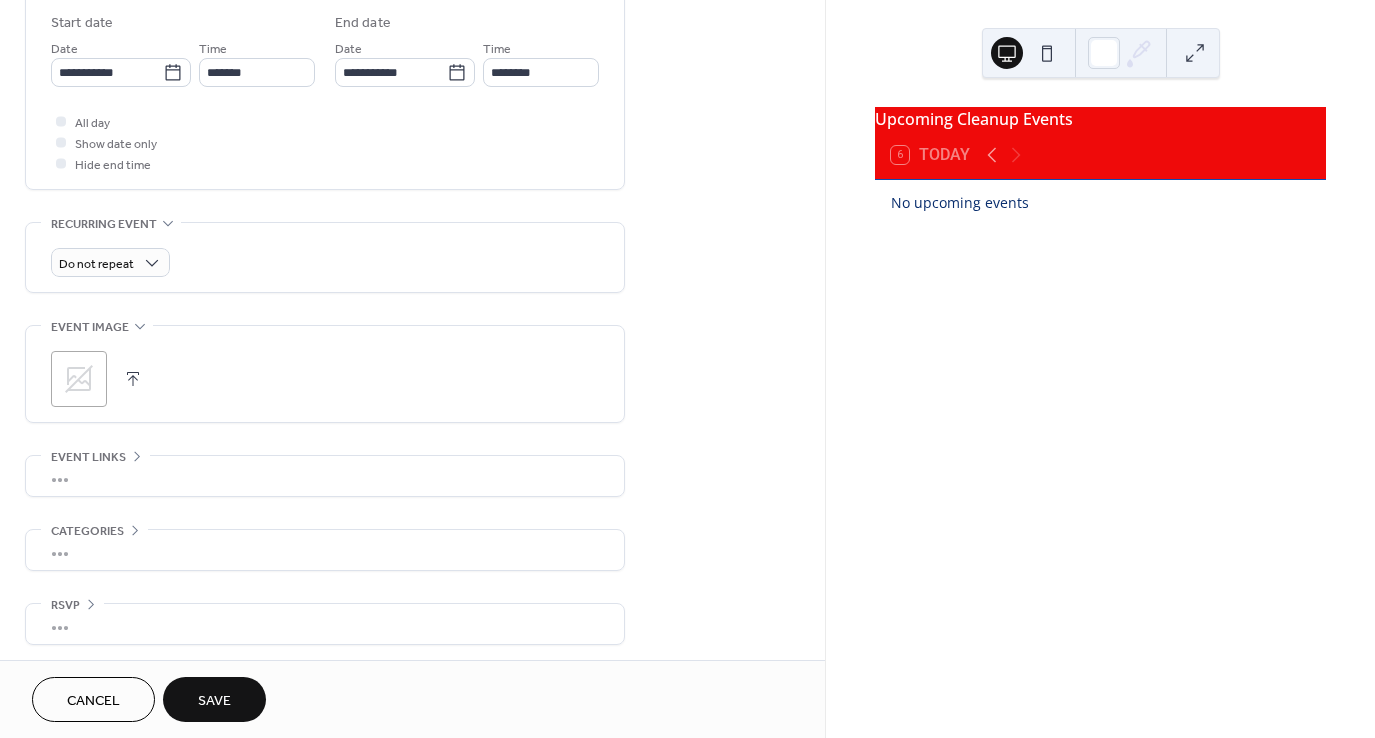 scroll, scrollTop: 666, scrollLeft: 0, axis: vertical 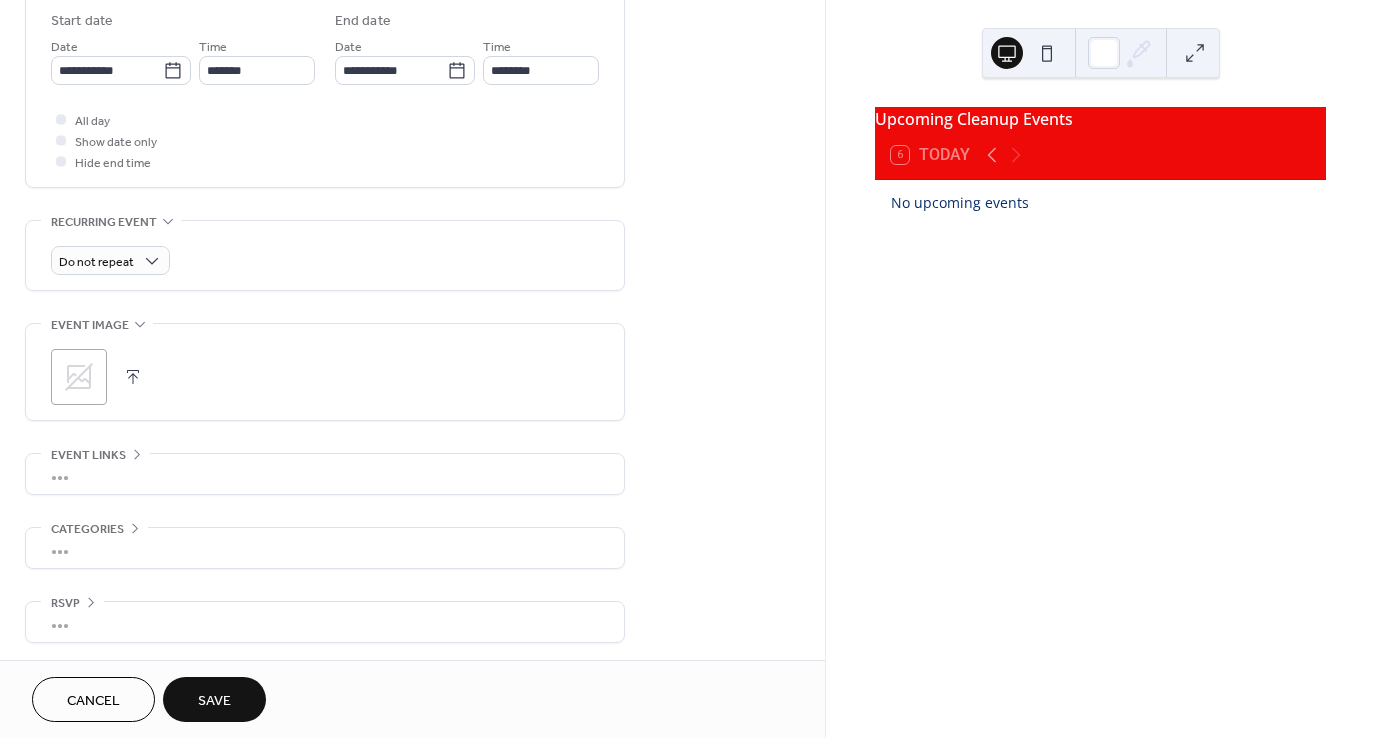 click at bounding box center (133, 377) 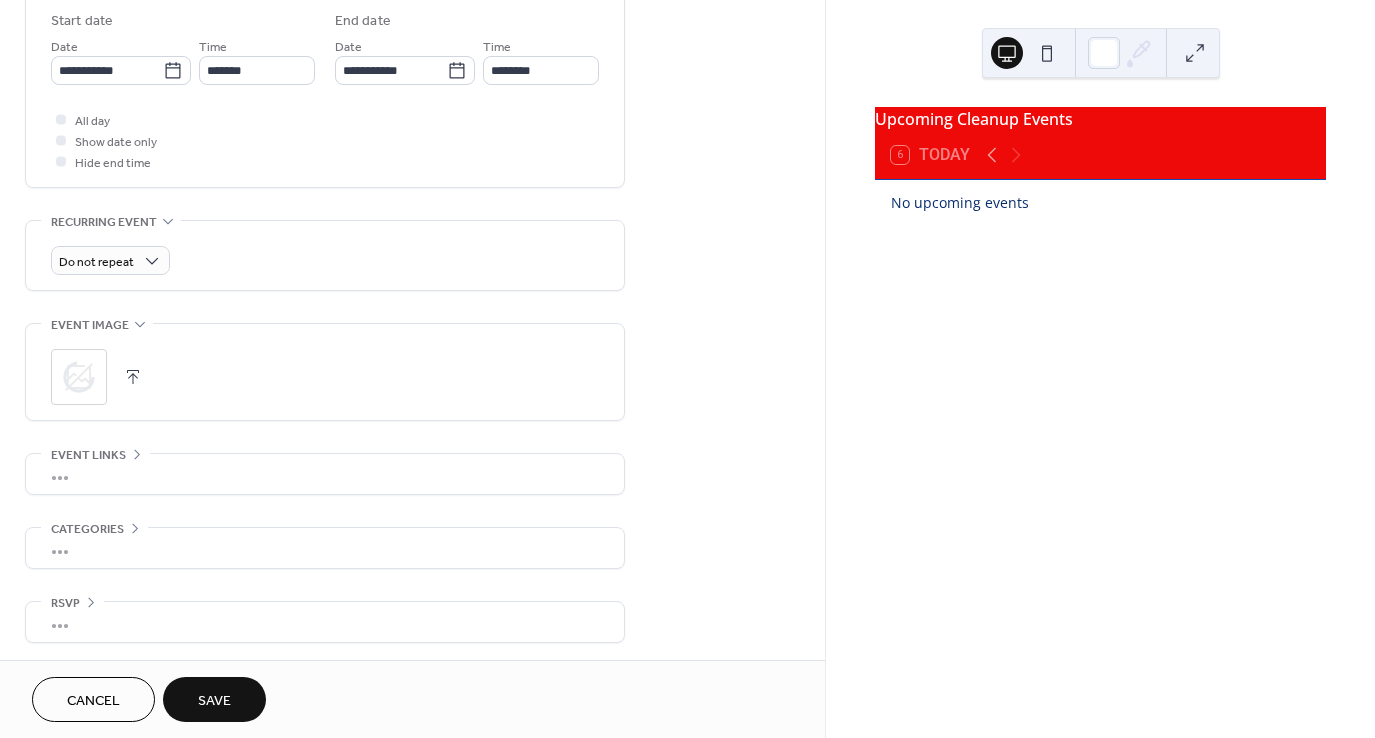 click at bounding box center (133, 377) 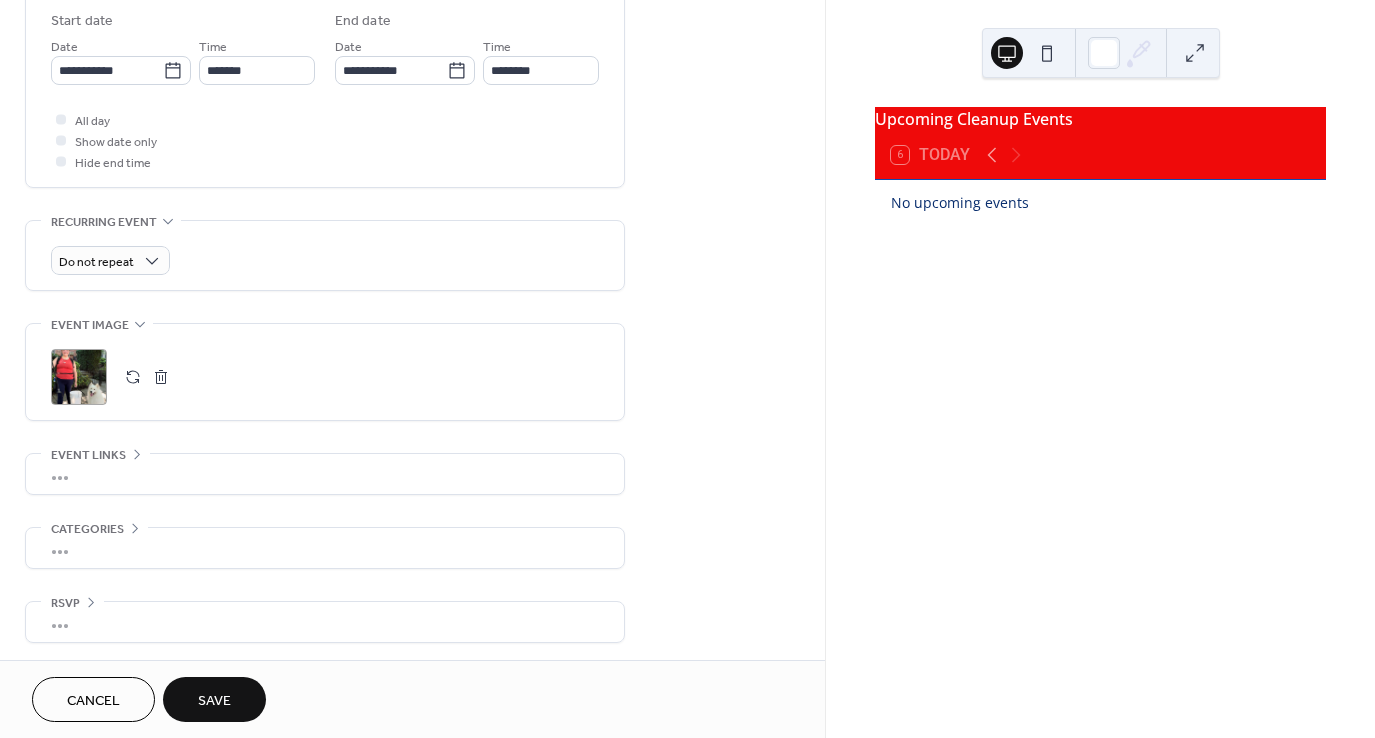 click on "Save" at bounding box center [214, 699] 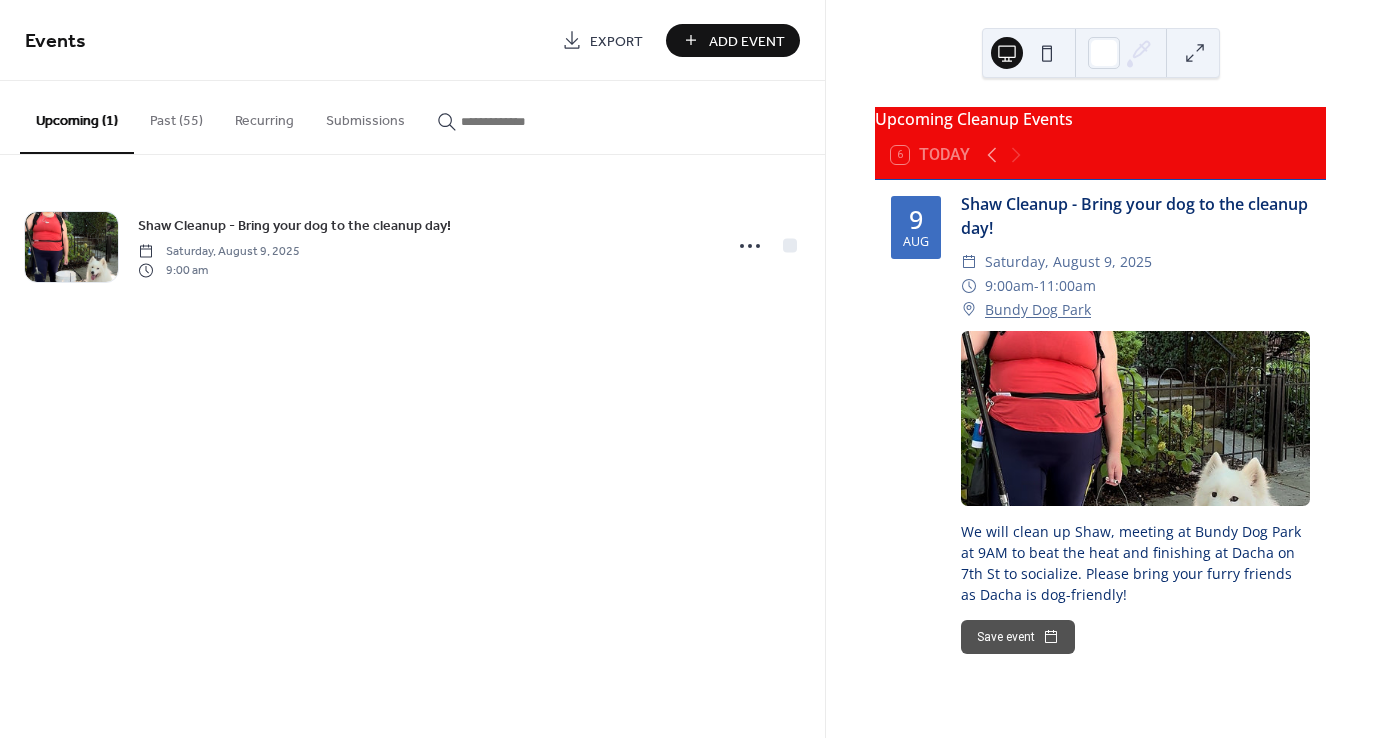 click at bounding box center (1135, 418) 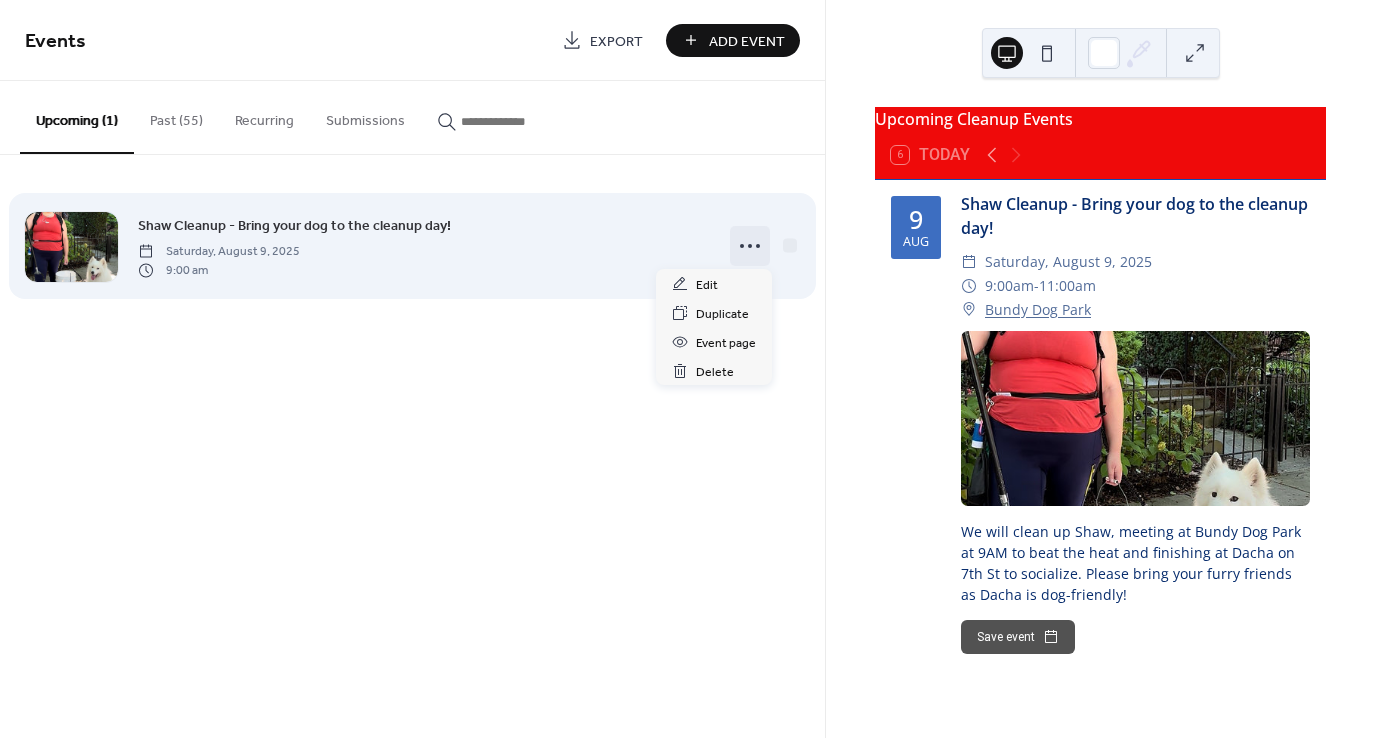 click 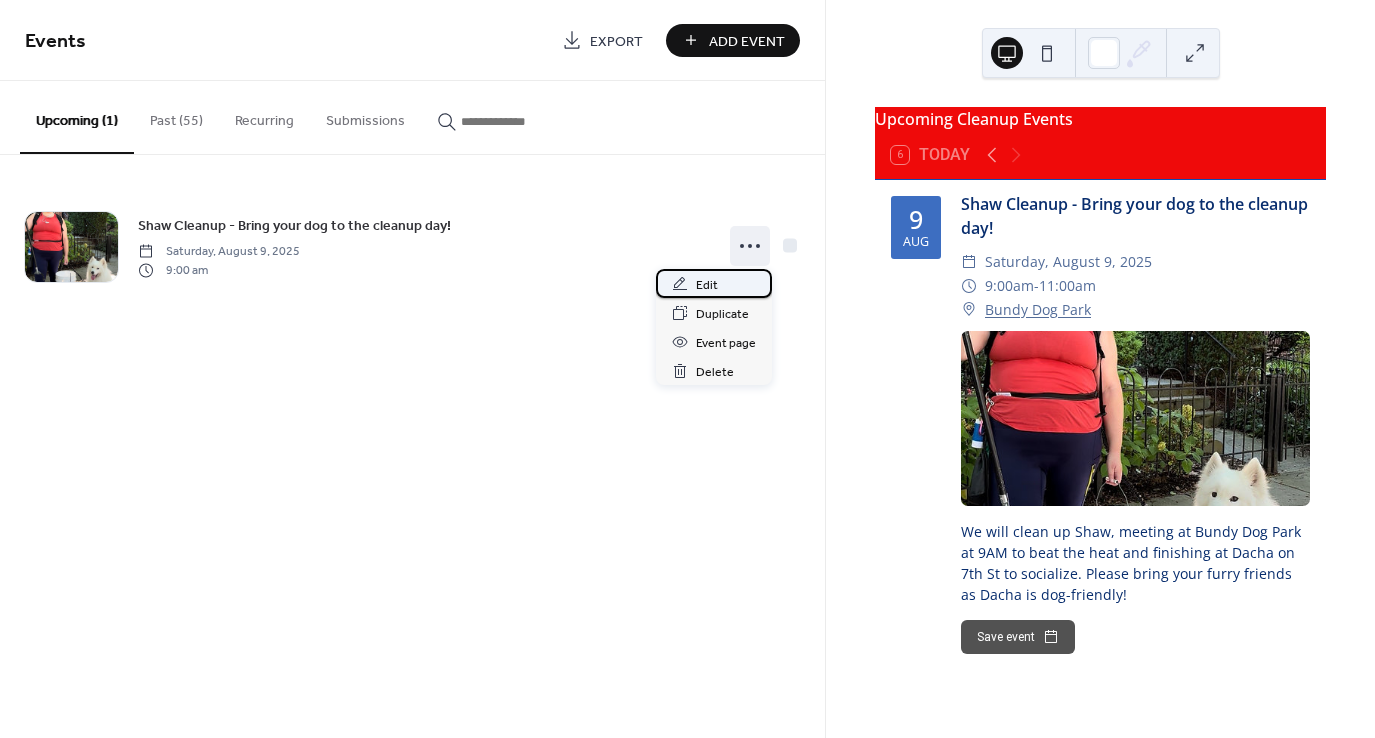 click on "Edit" at bounding box center [714, 283] 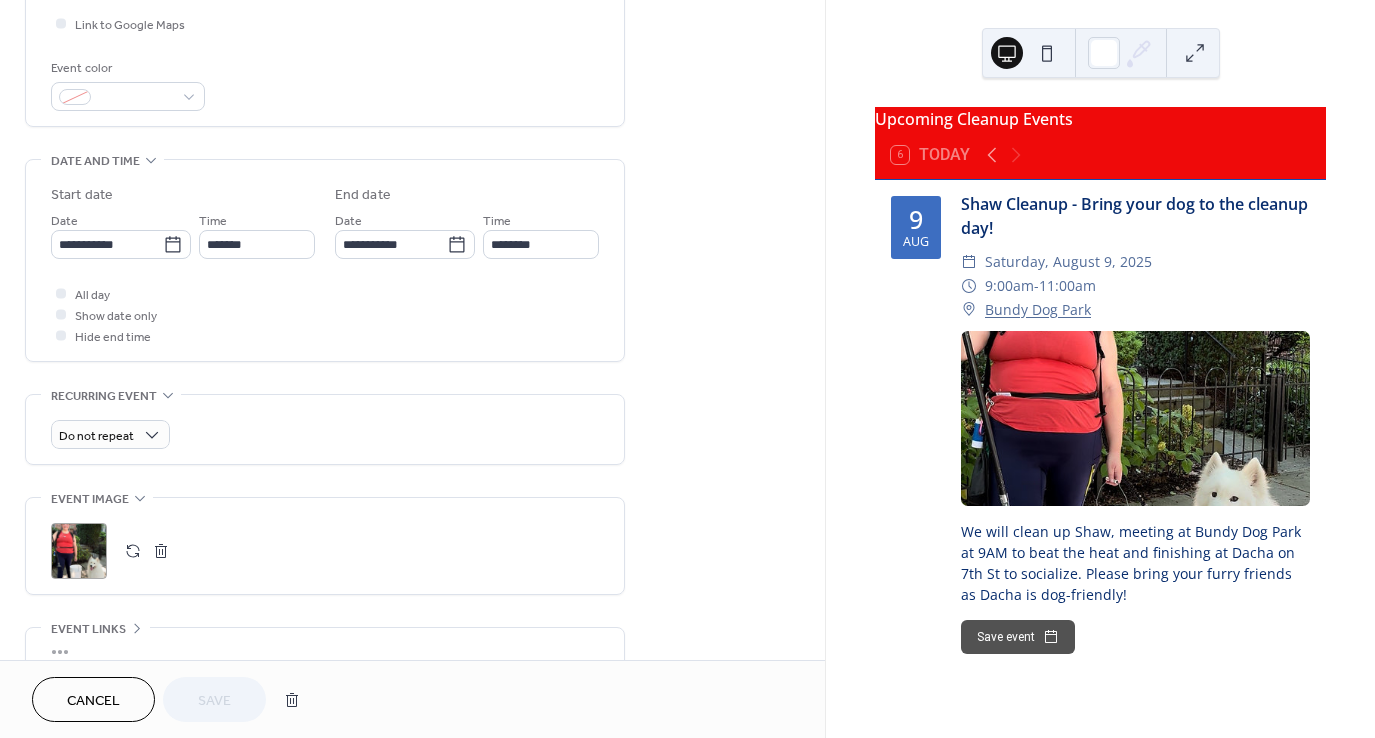 scroll, scrollTop: 500, scrollLeft: 0, axis: vertical 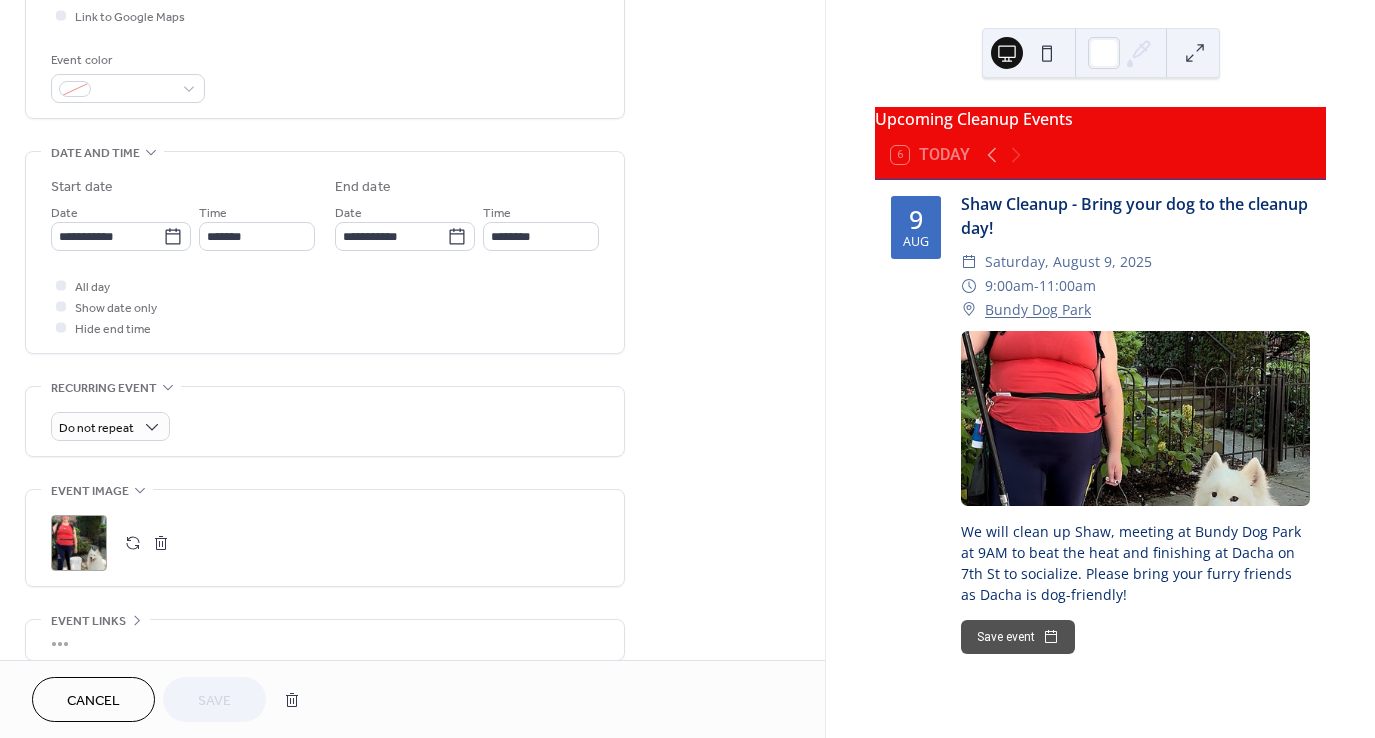 click at bounding box center [133, 543] 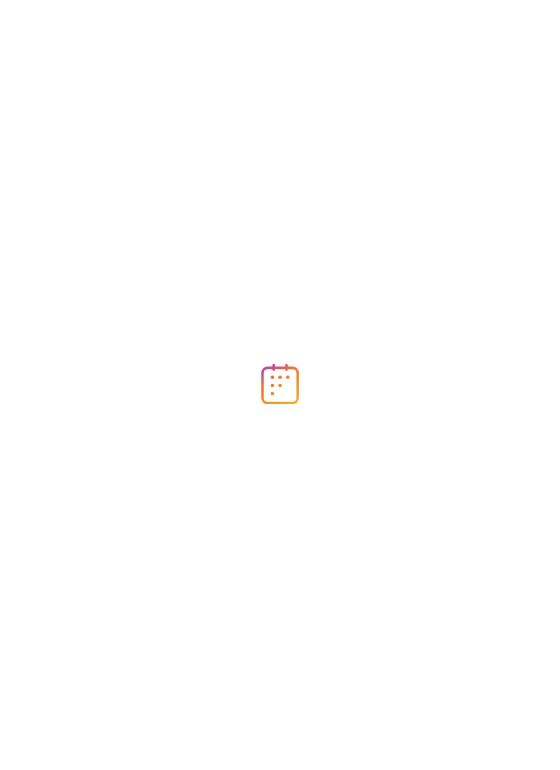 scroll, scrollTop: 0, scrollLeft: 0, axis: both 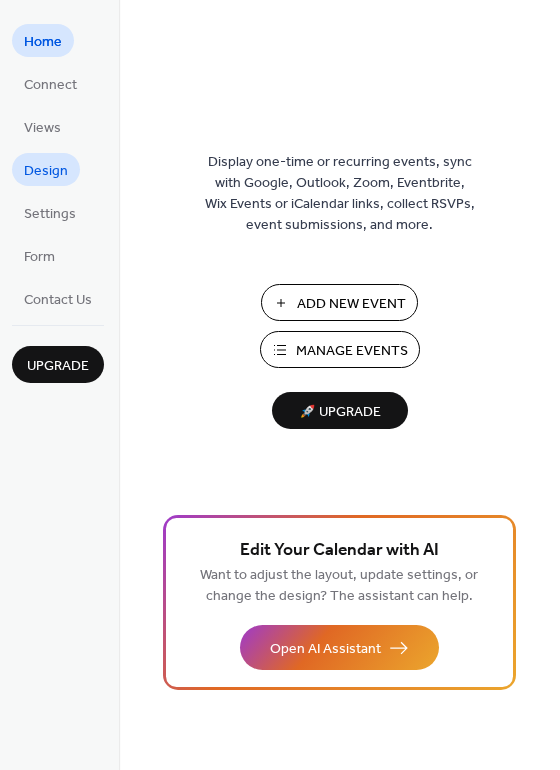 click on "Design" at bounding box center [46, 171] 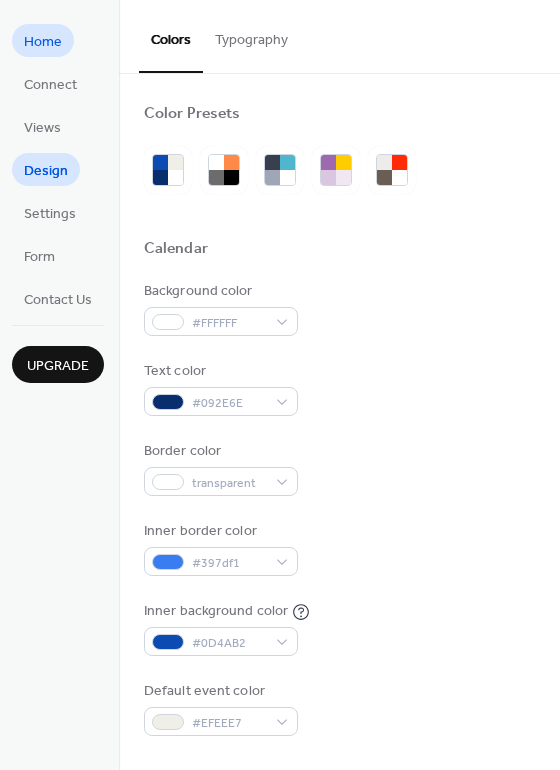 click on "Home" at bounding box center (43, 40) 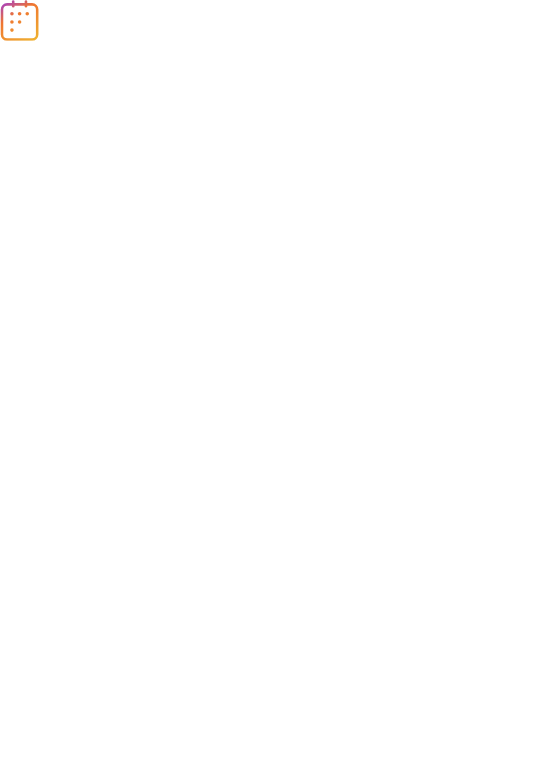scroll, scrollTop: 0, scrollLeft: 0, axis: both 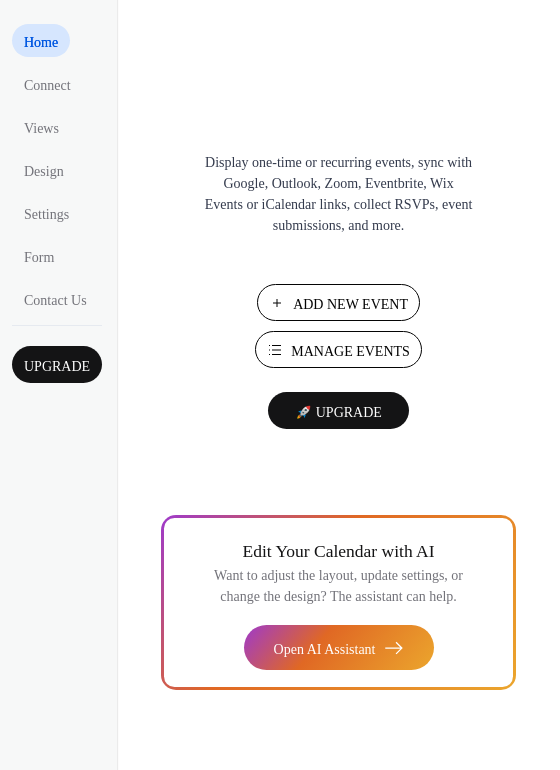 click on "Manage Events" at bounding box center (350, 351) 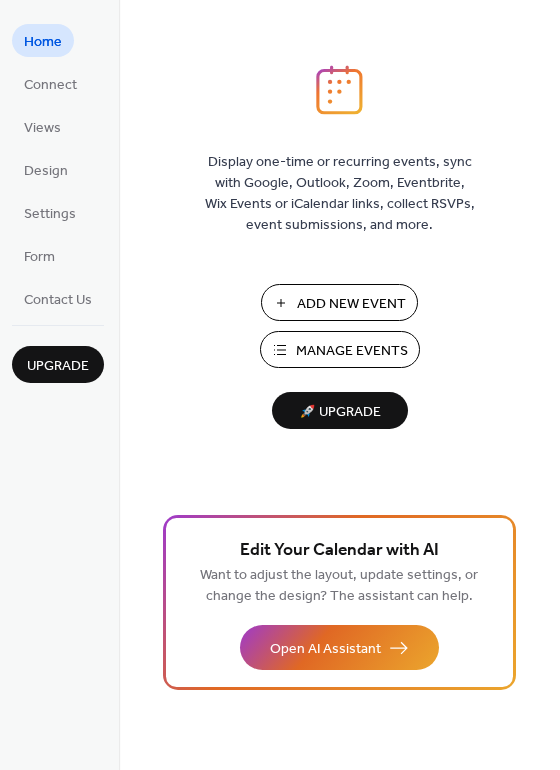 click on "Manage Events" at bounding box center [352, 351] 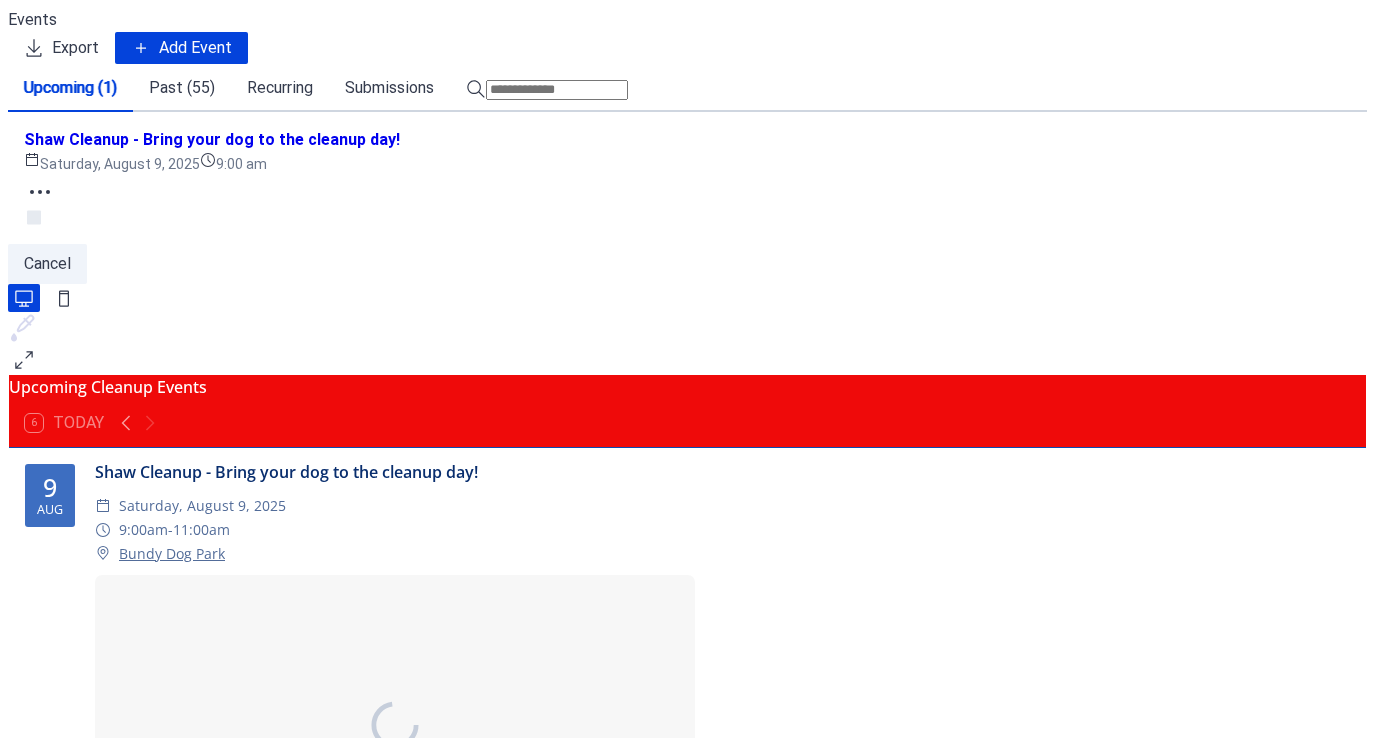 scroll, scrollTop: 0, scrollLeft: 0, axis: both 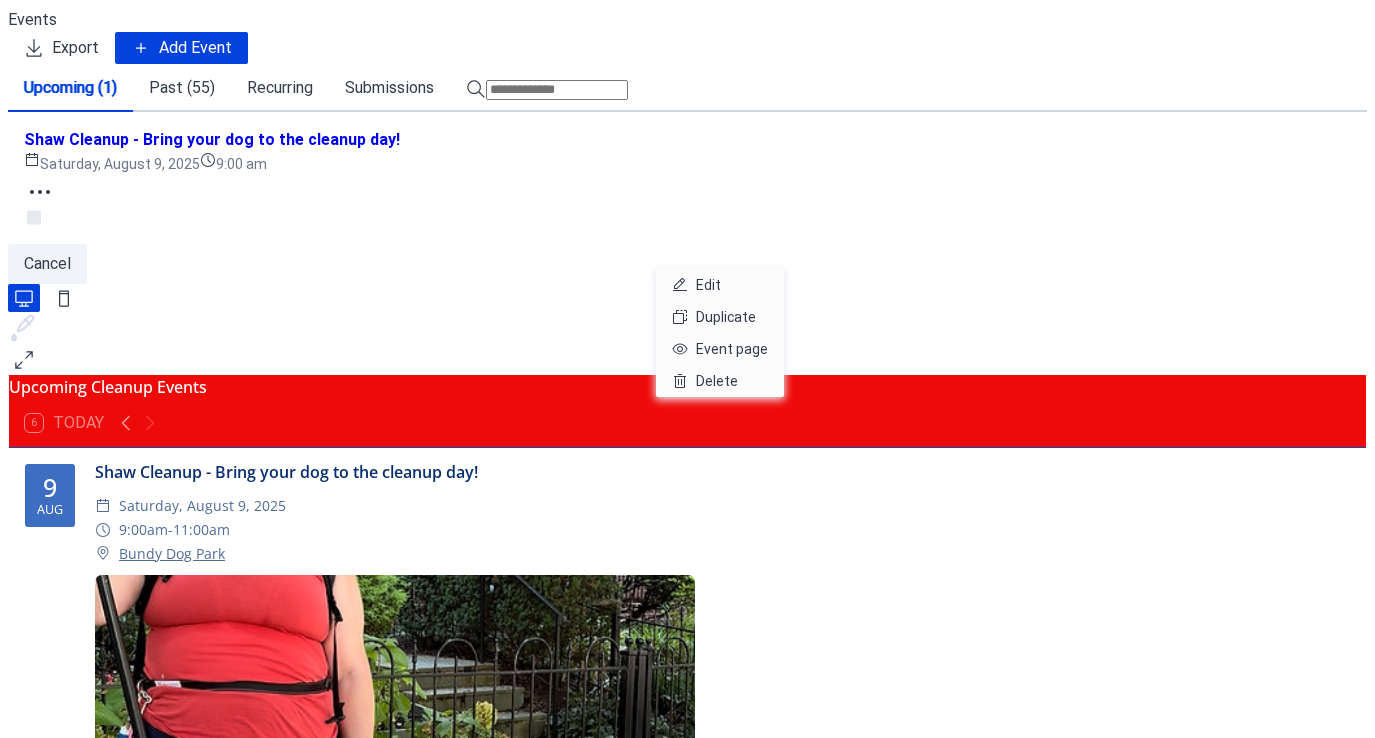 click 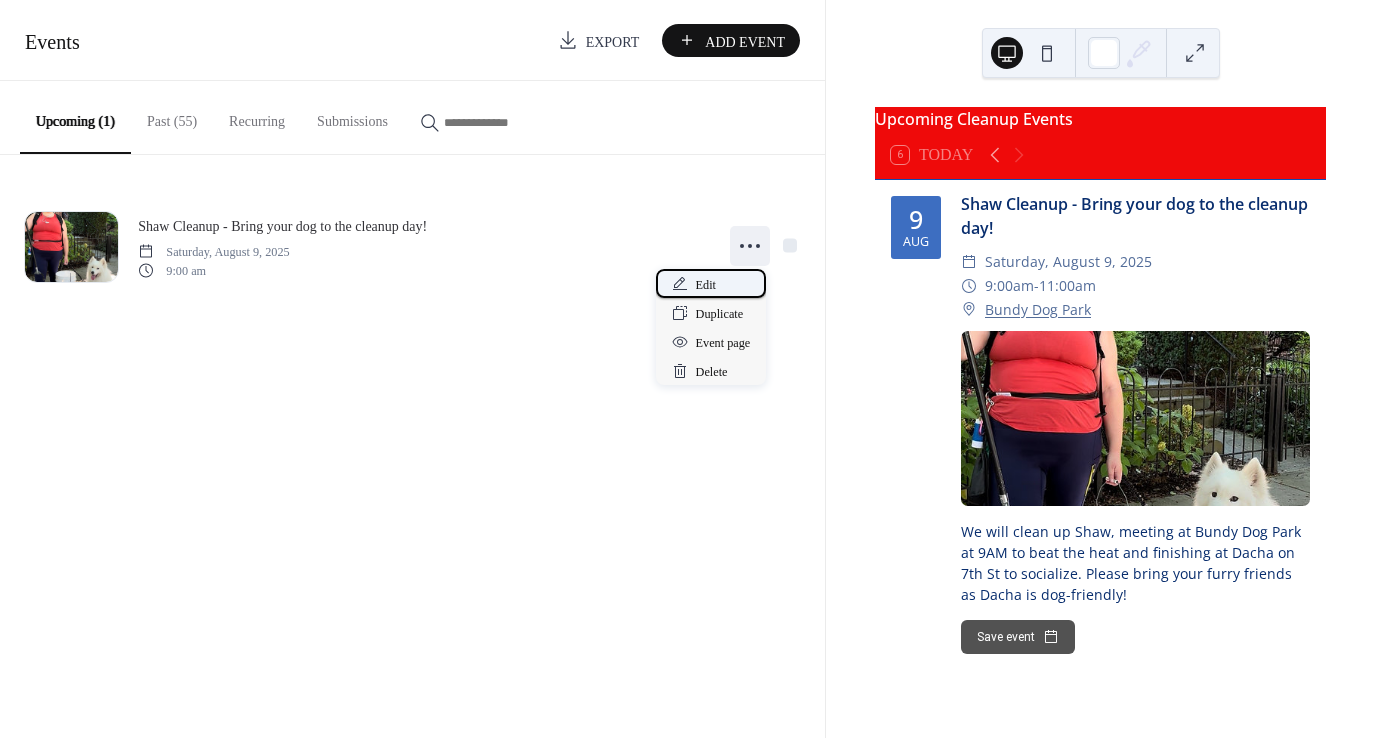 click on "Edit" at bounding box center (711, 283) 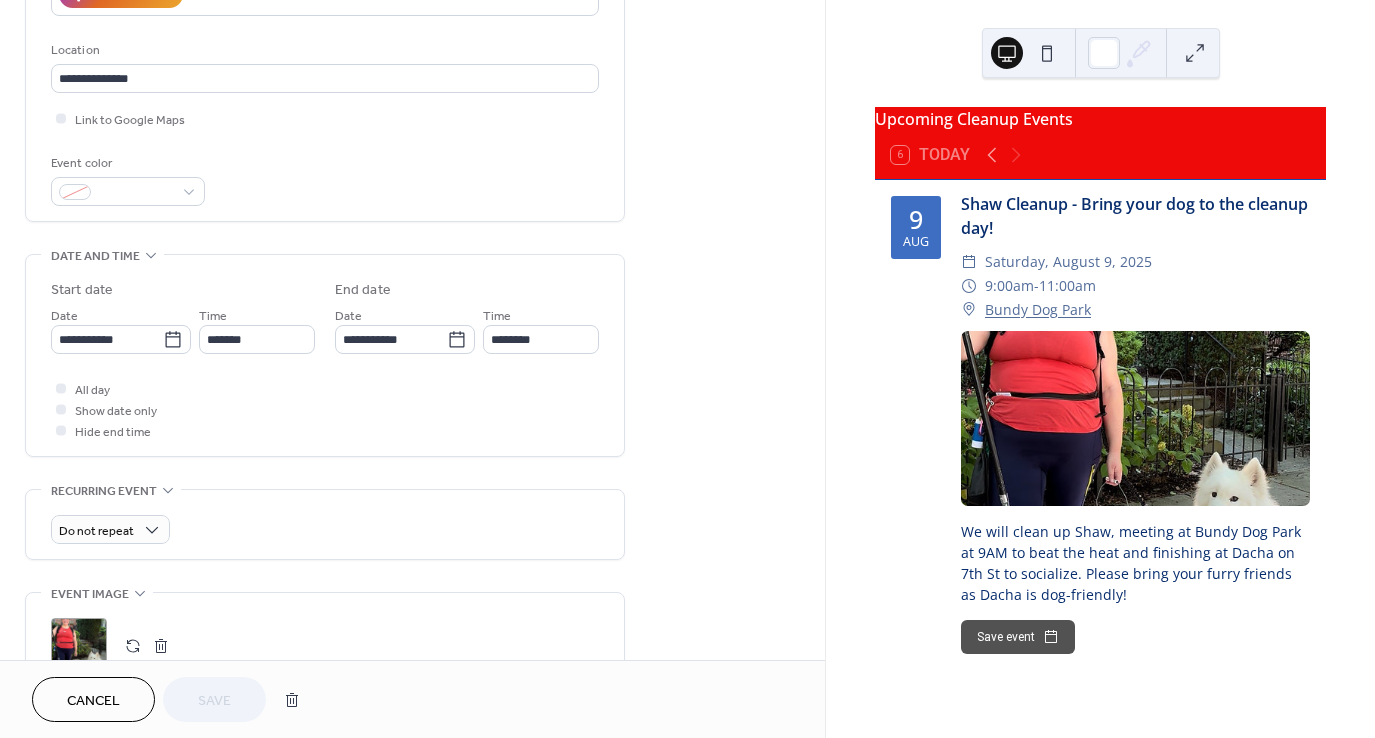 scroll, scrollTop: 500, scrollLeft: 0, axis: vertical 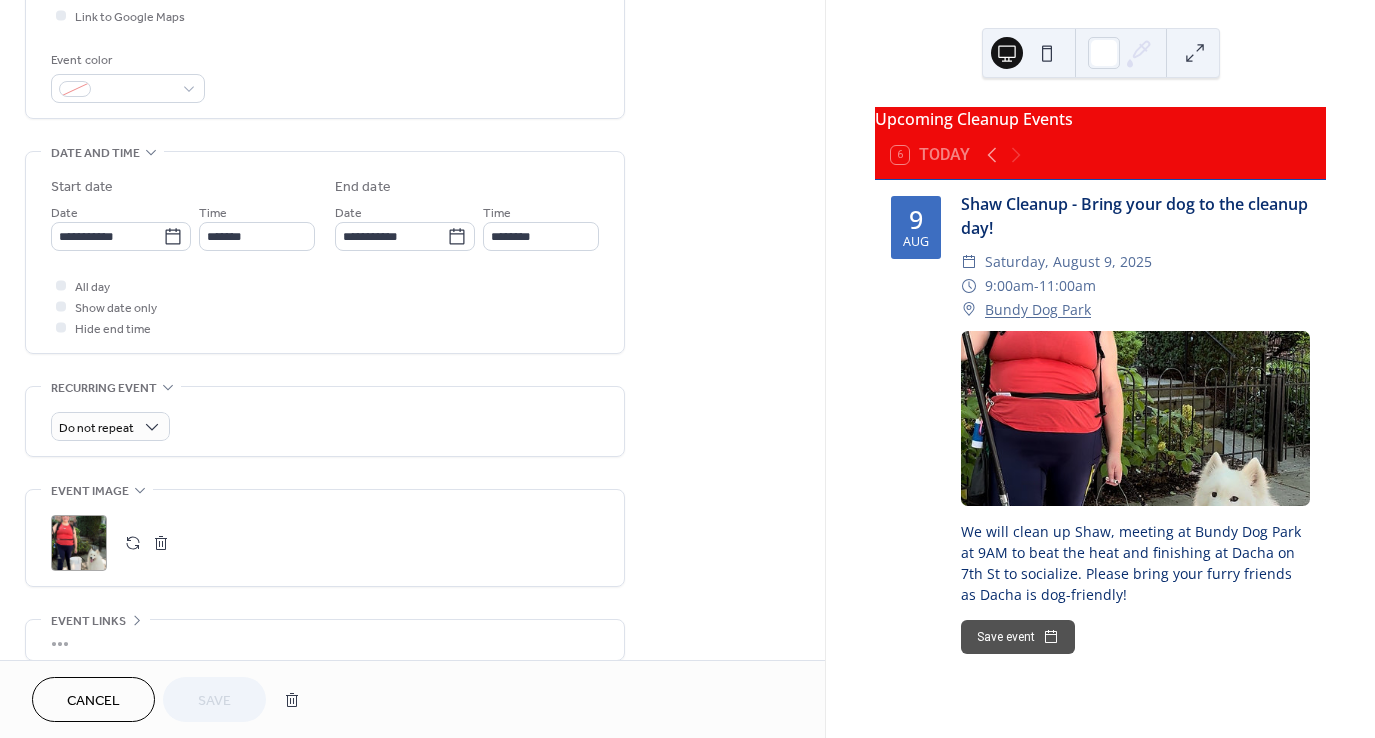 click at bounding box center [161, 543] 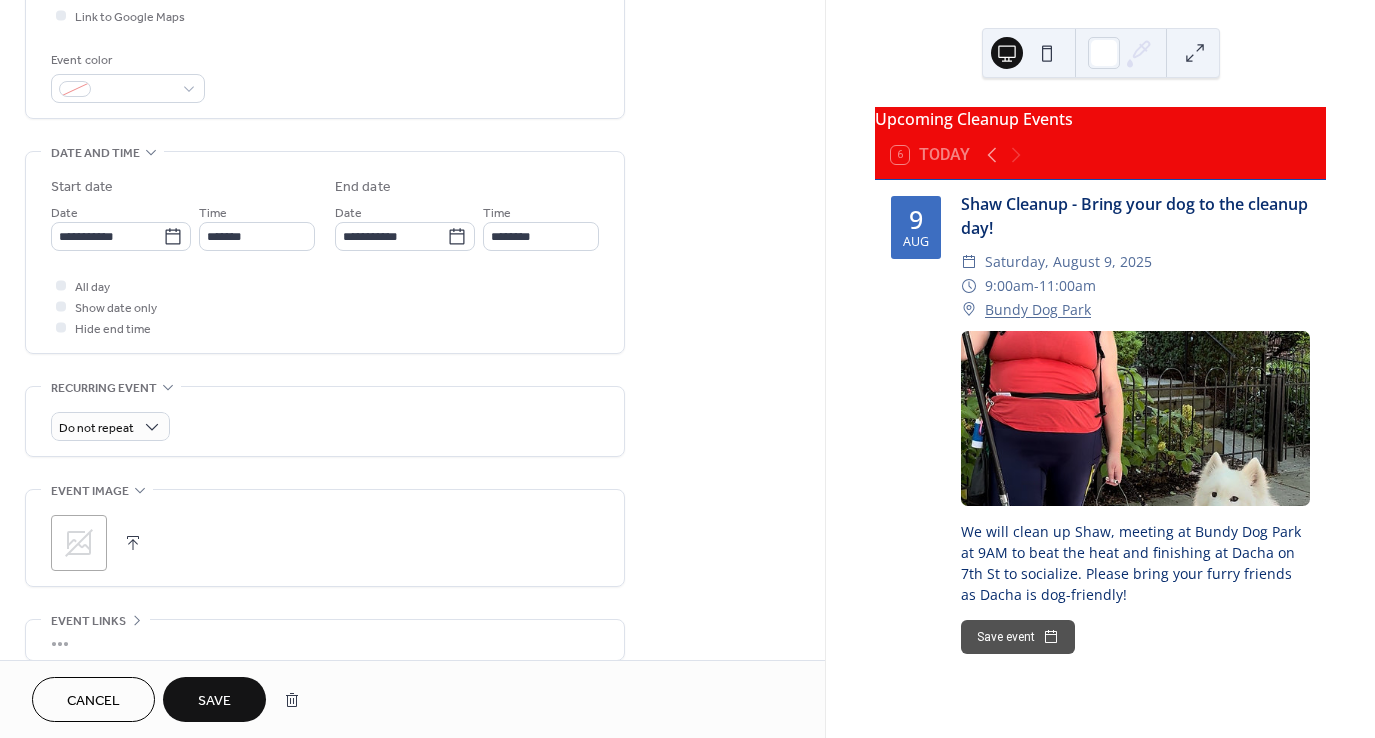 click on "Save" at bounding box center [214, 701] 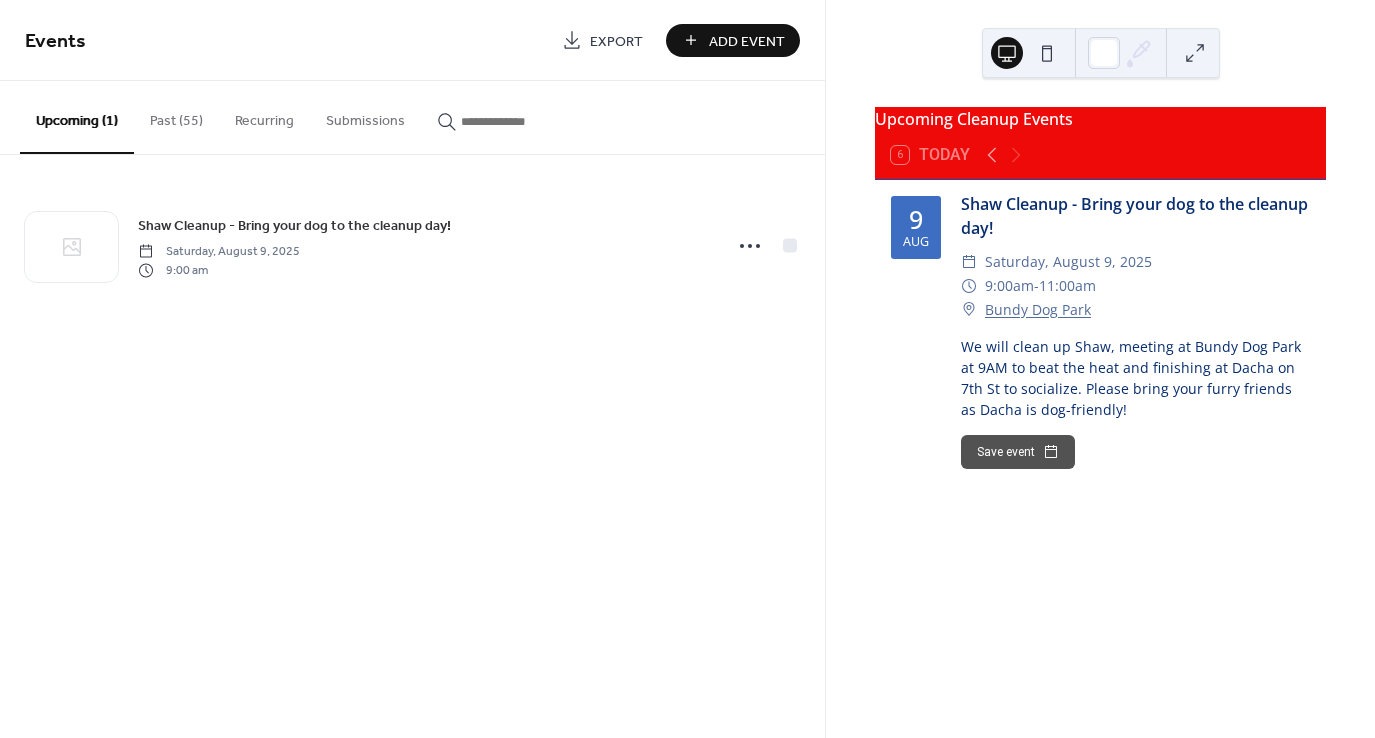 scroll, scrollTop: 0, scrollLeft: 0, axis: both 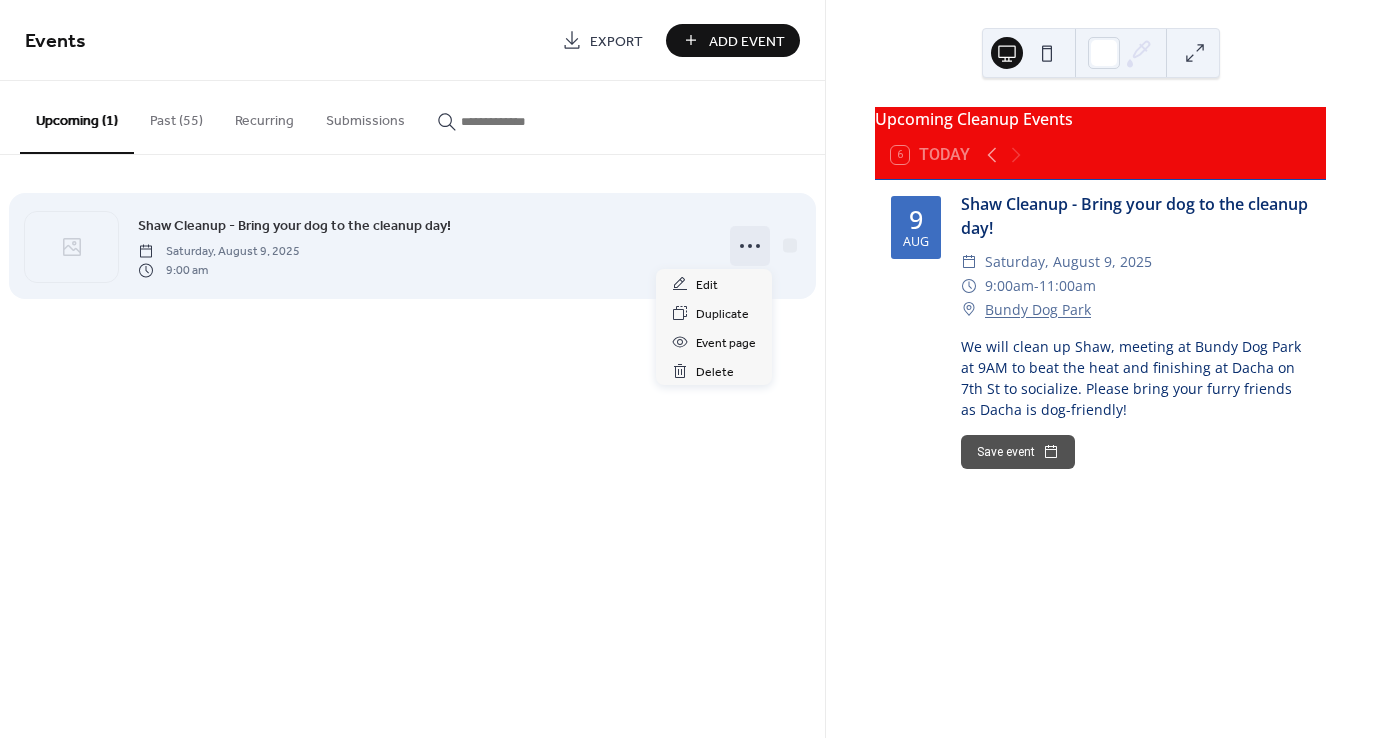 click 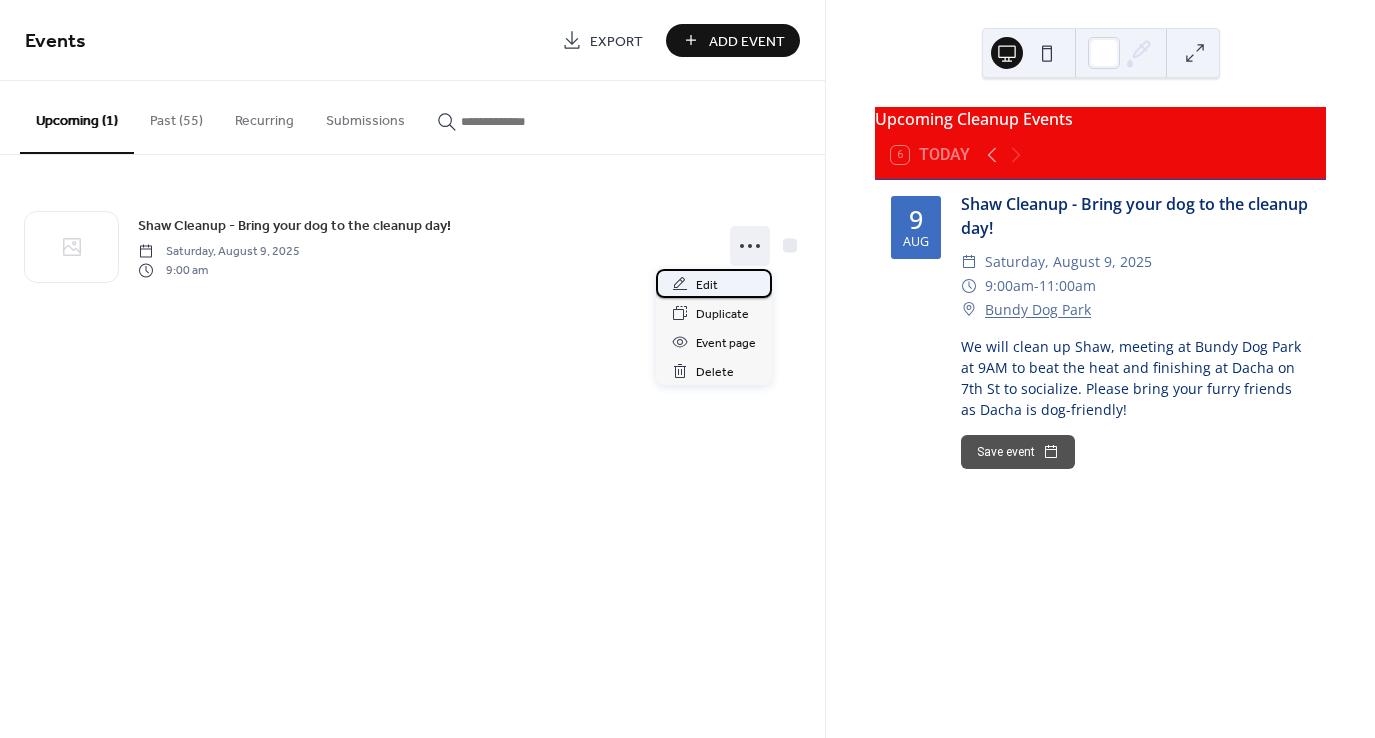 click on "Edit" at bounding box center [714, 283] 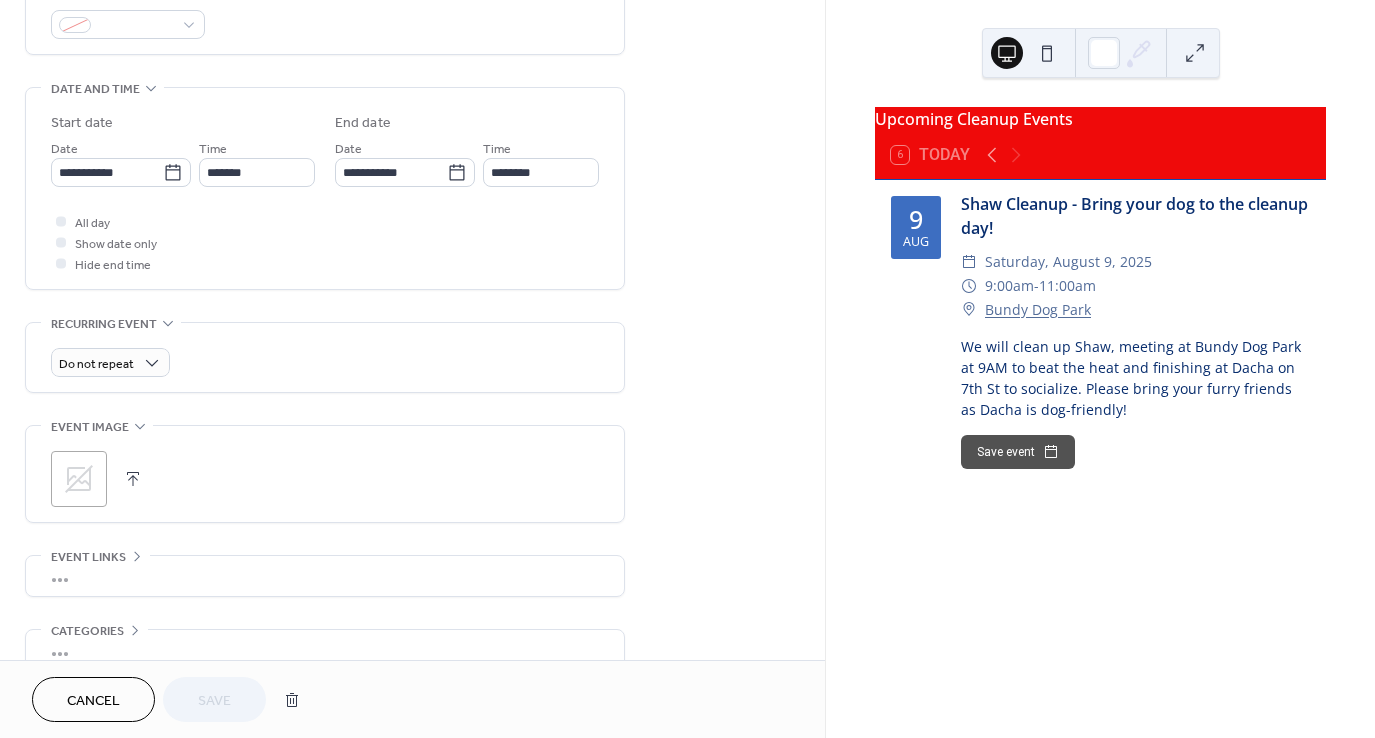 scroll, scrollTop: 600, scrollLeft: 0, axis: vertical 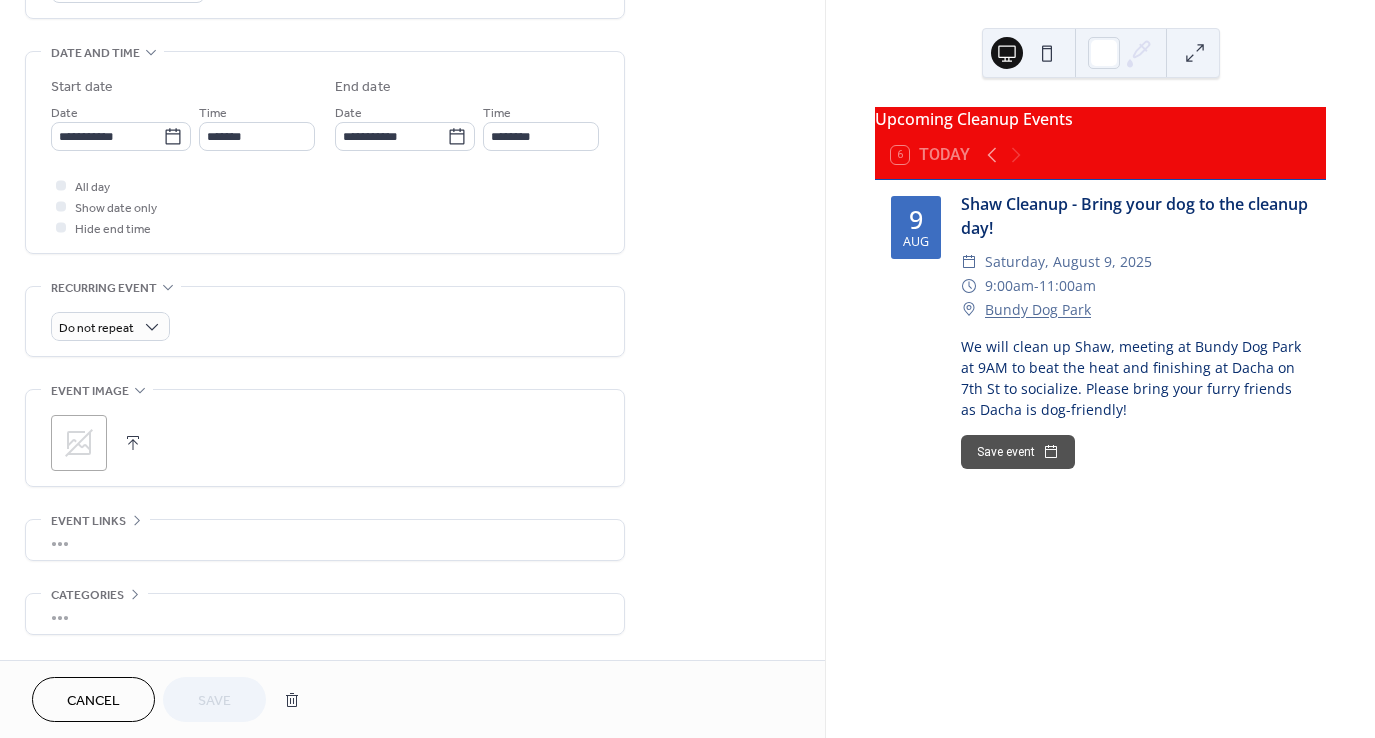 click 